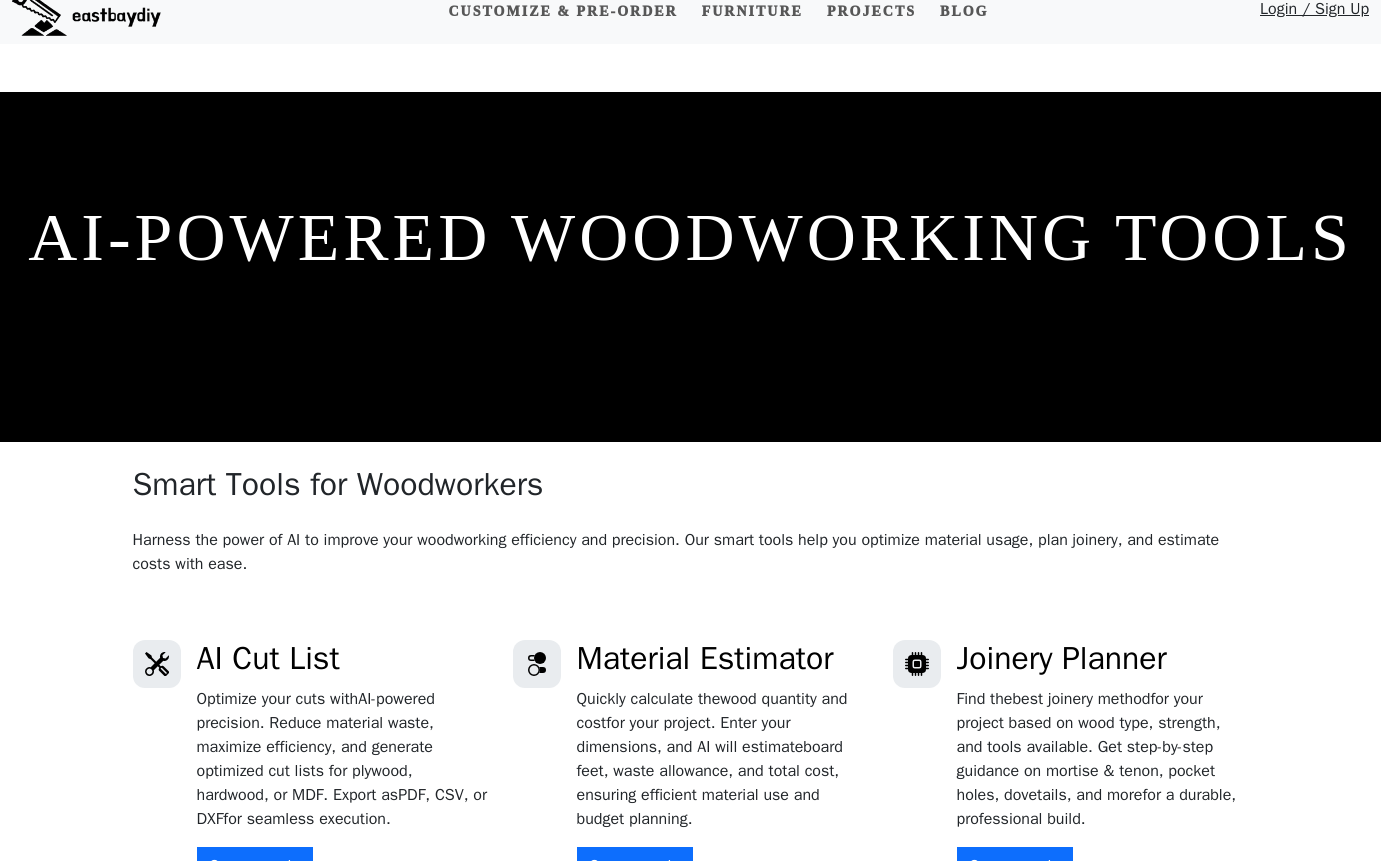 scroll, scrollTop: 0, scrollLeft: 0, axis: both 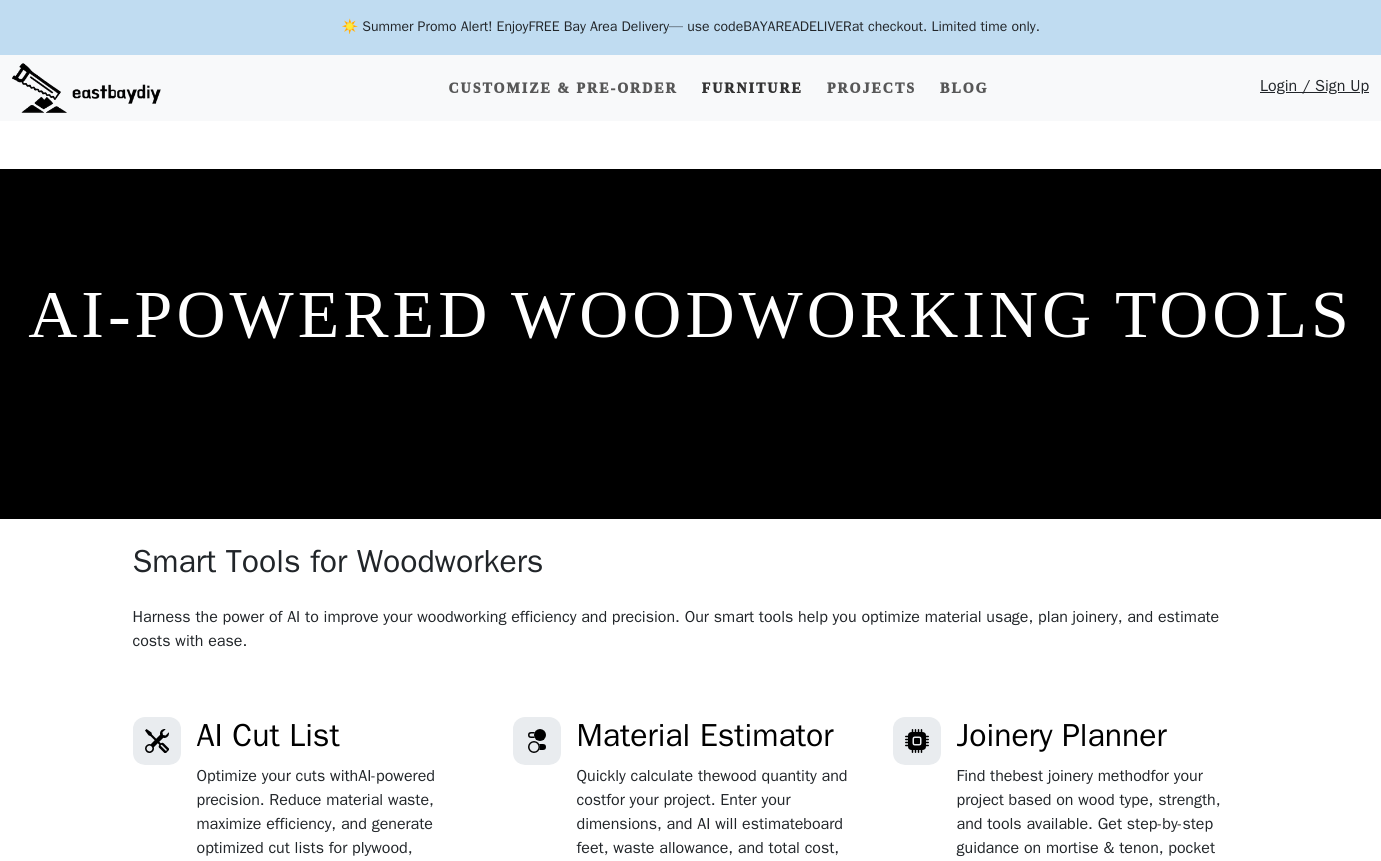click on "Furniture" at bounding box center (752, 88) 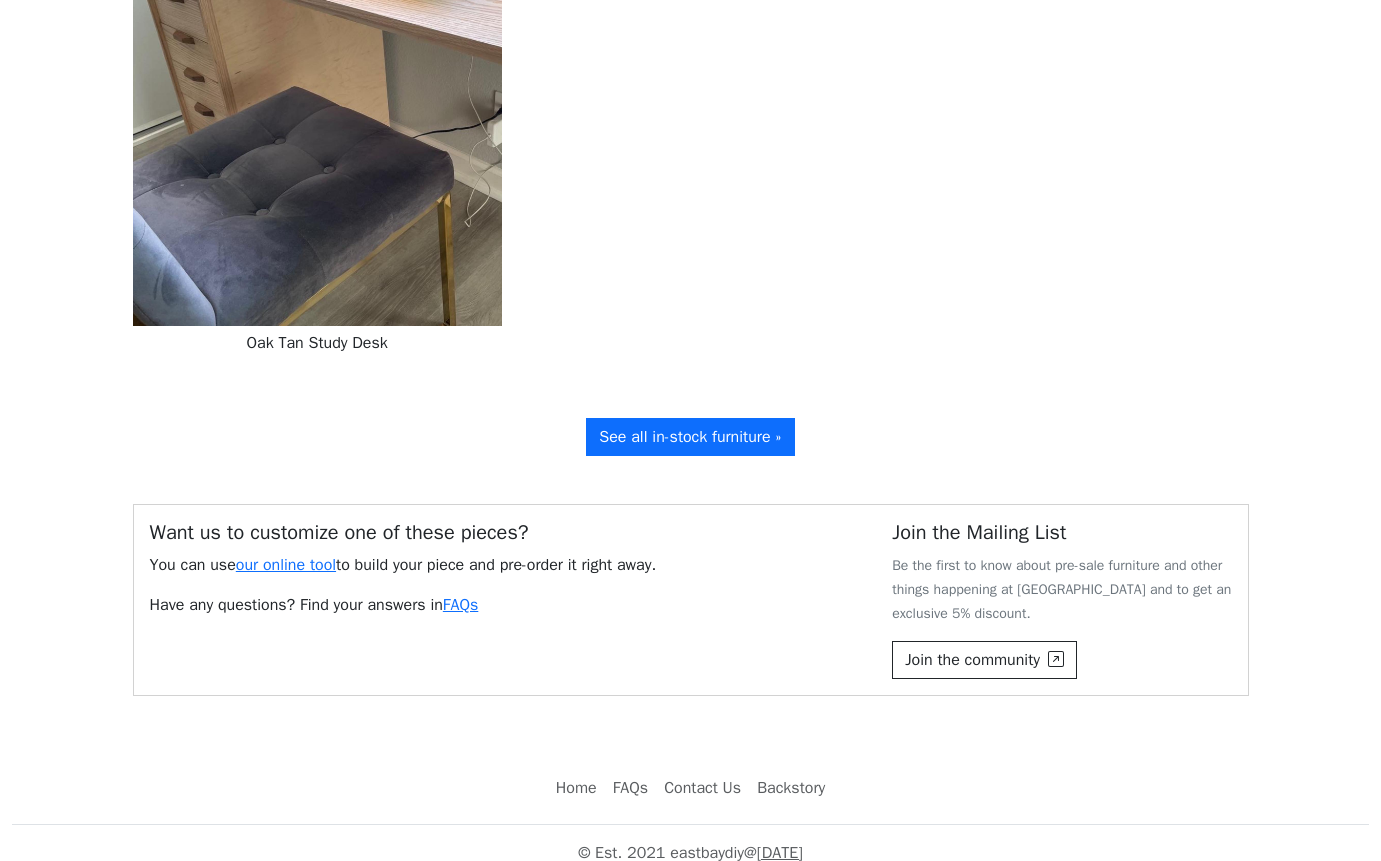 scroll, scrollTop: 3653, scrollLeft: 0, axis: vertical 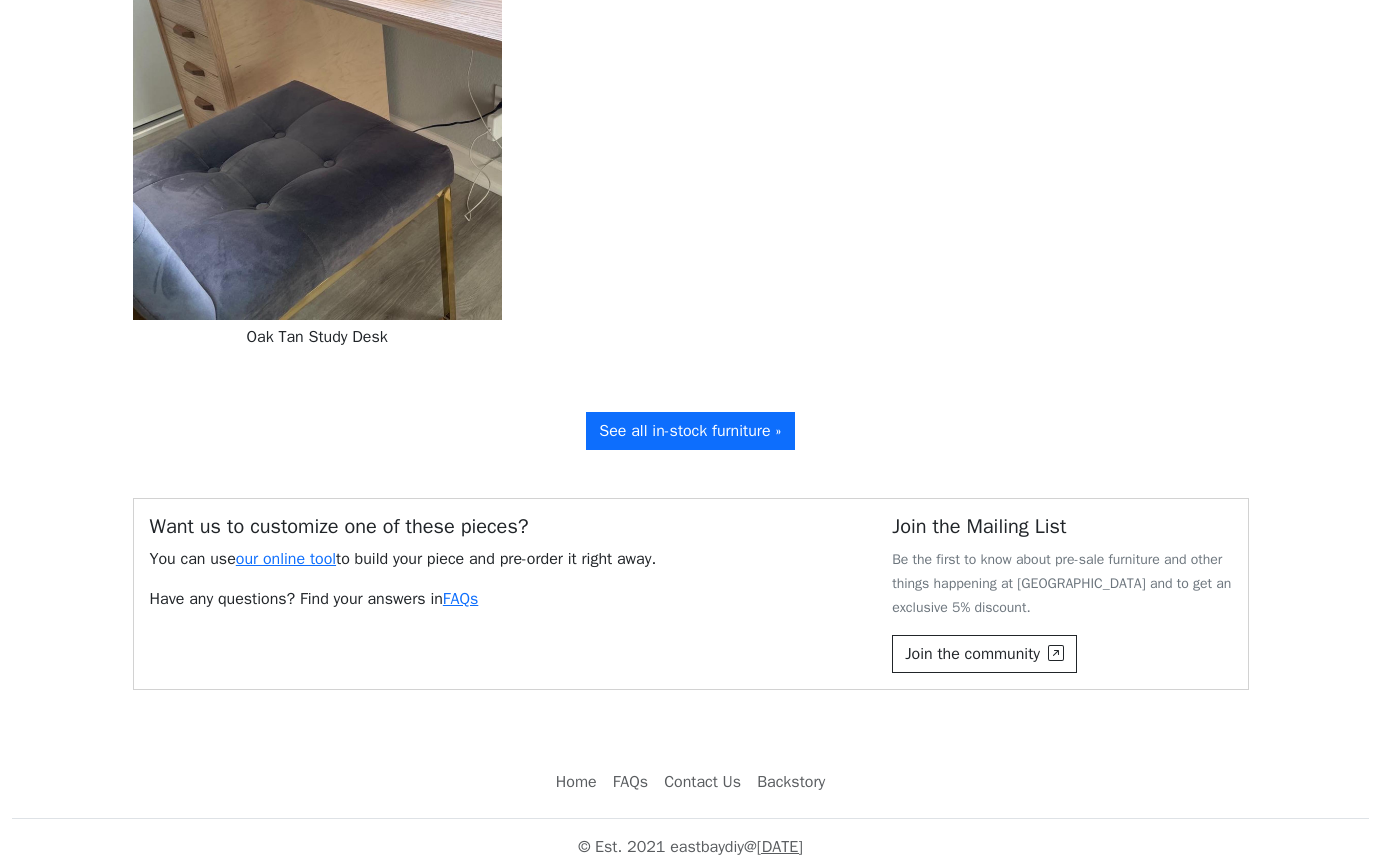 drag, startPoint x: 1187, startPoint y: 613, endPoint x: 1178, endPoint y: 592, distance: 22.847319 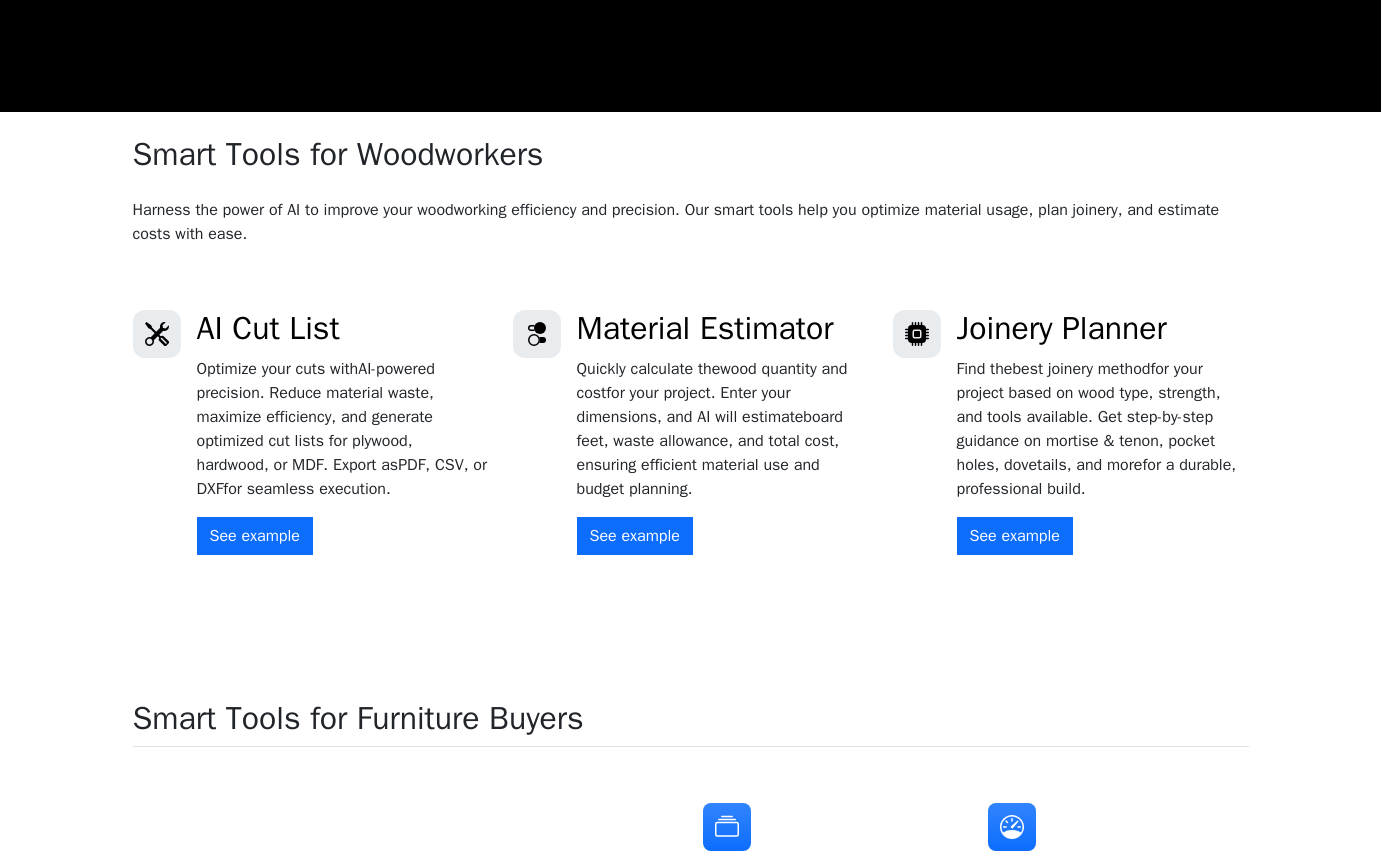 scroll, scrollTop: 350, scrollLeft: 0, axis: vertical 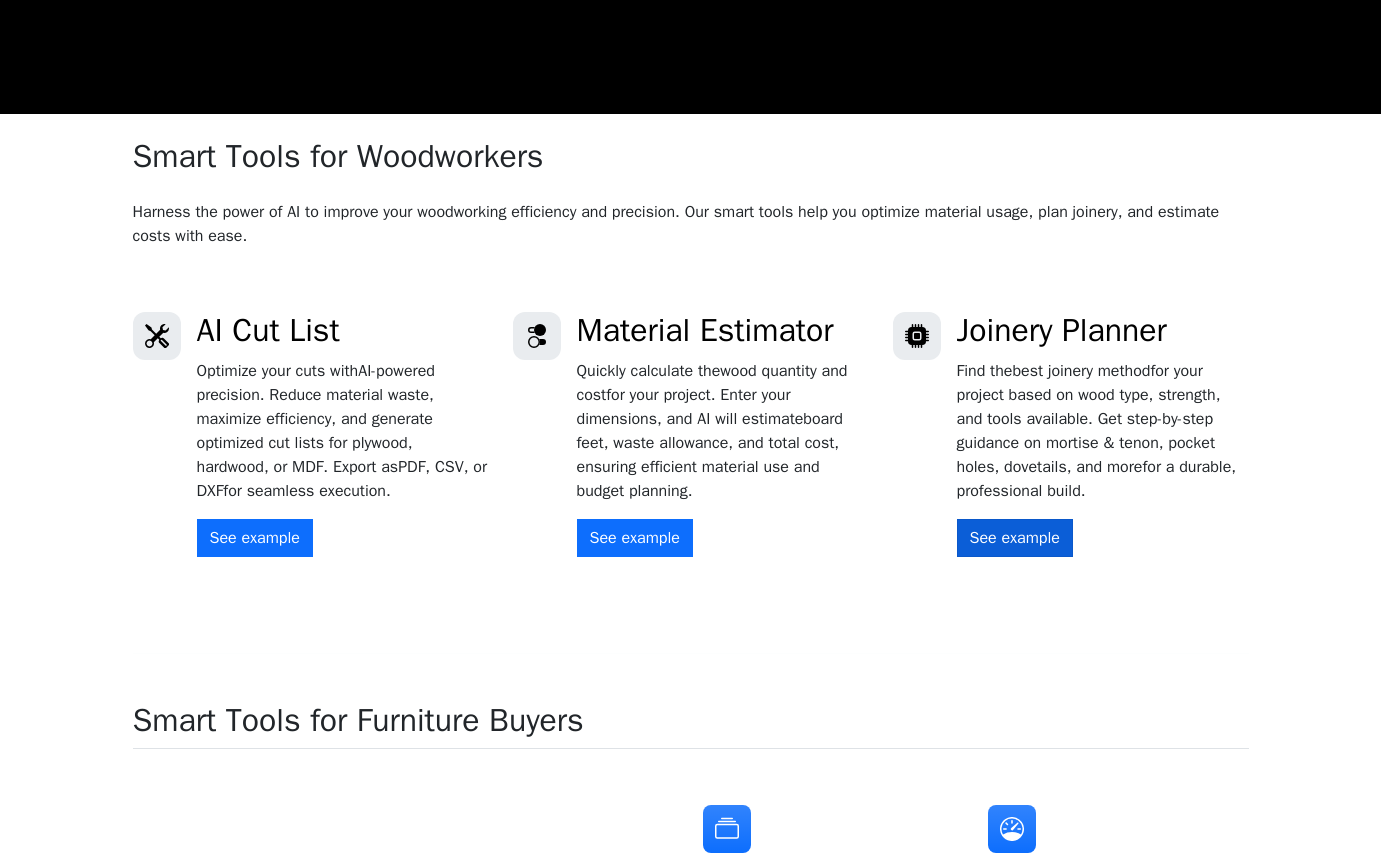 click on "See example" at bounding box center [1015, 538] 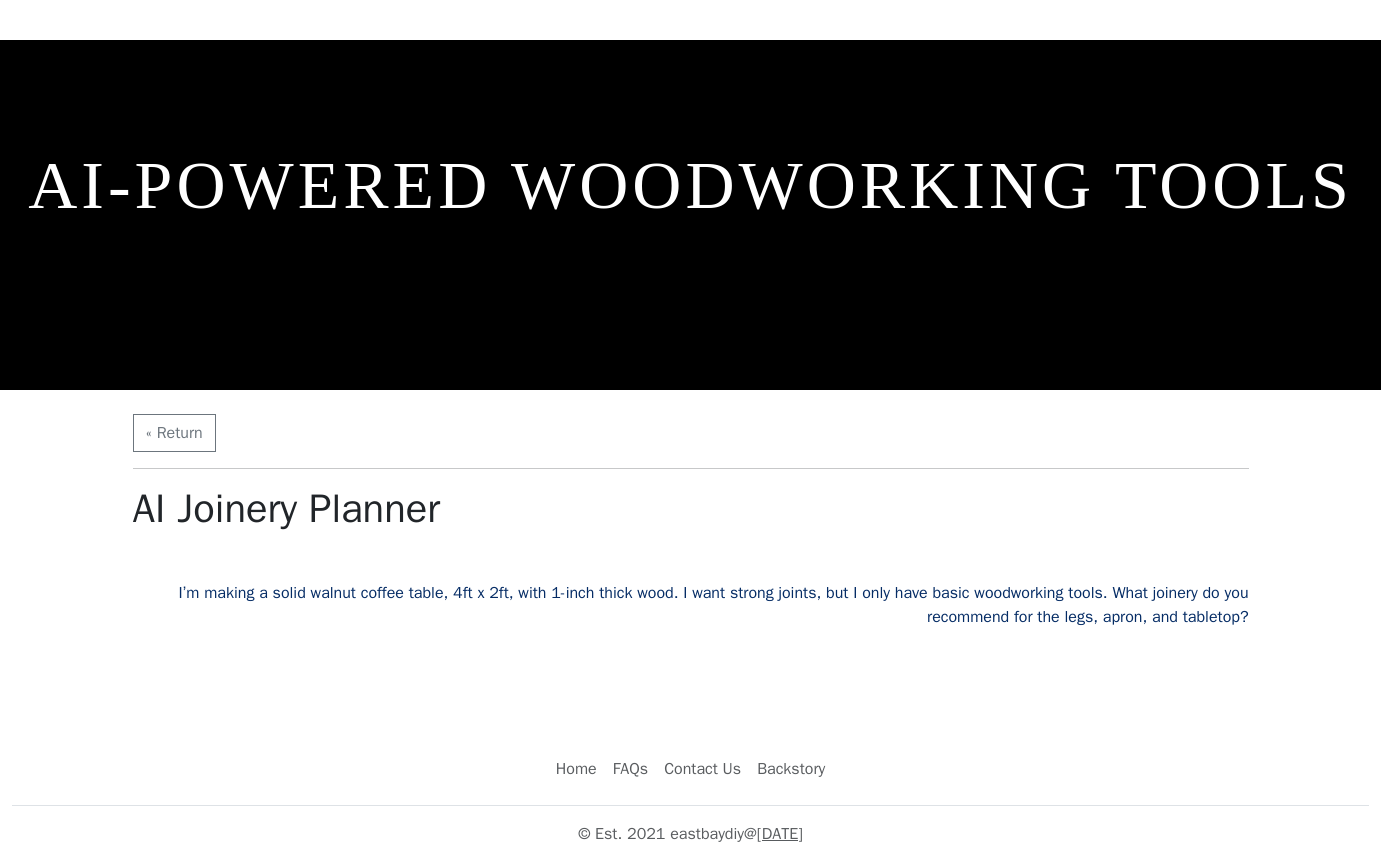 scroll, scrollTop: 75, scrollLeft: 0, axis: vertical 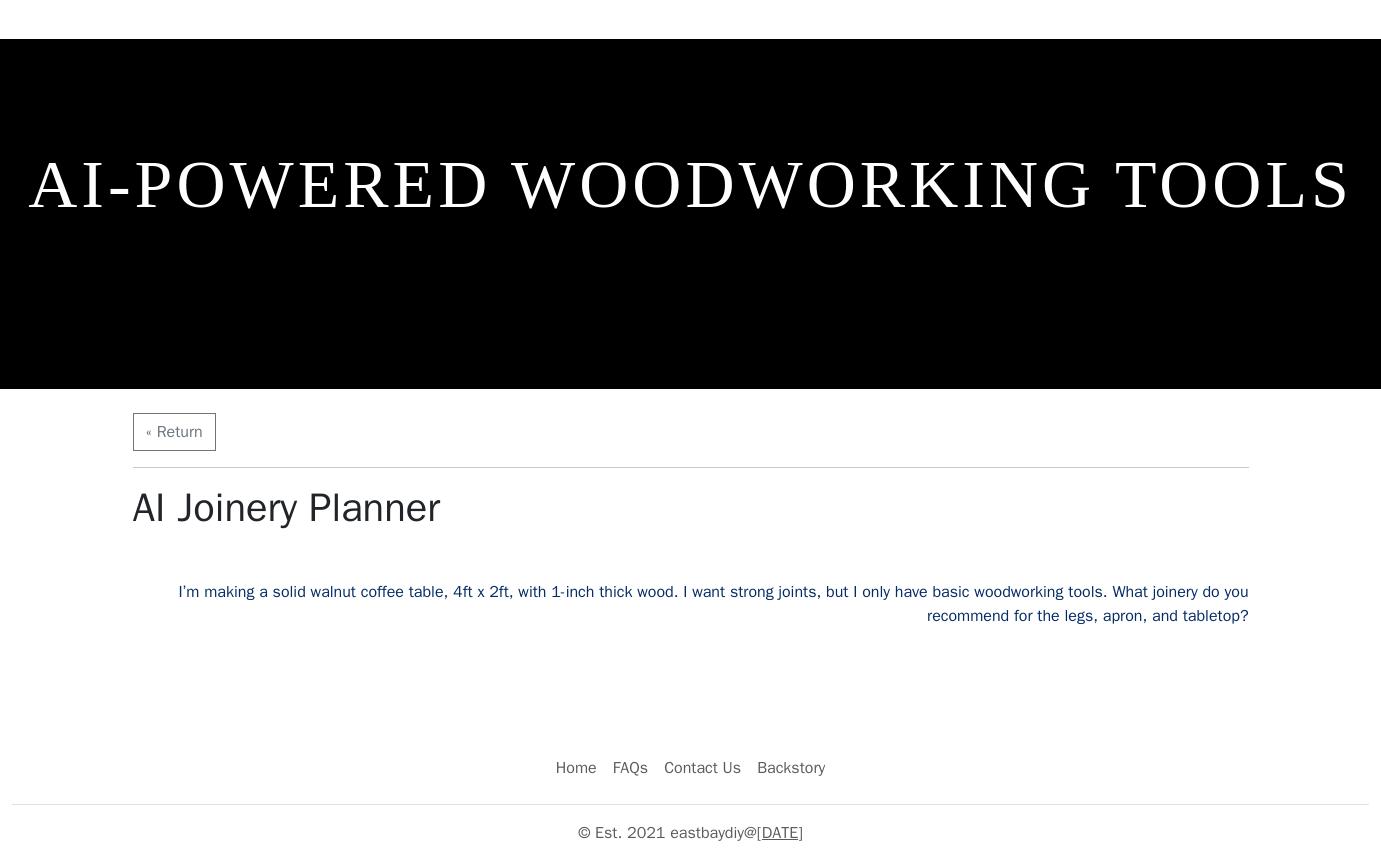 click on "I’m making a solid walnut coffee table, 4ft x 2ft, with 1-inch thick wood. I want strong joints, but I only have basic woodworking tools. What joinery do you recommend for the legs, apron, and tabletop?" at bounding box center [691, 604] 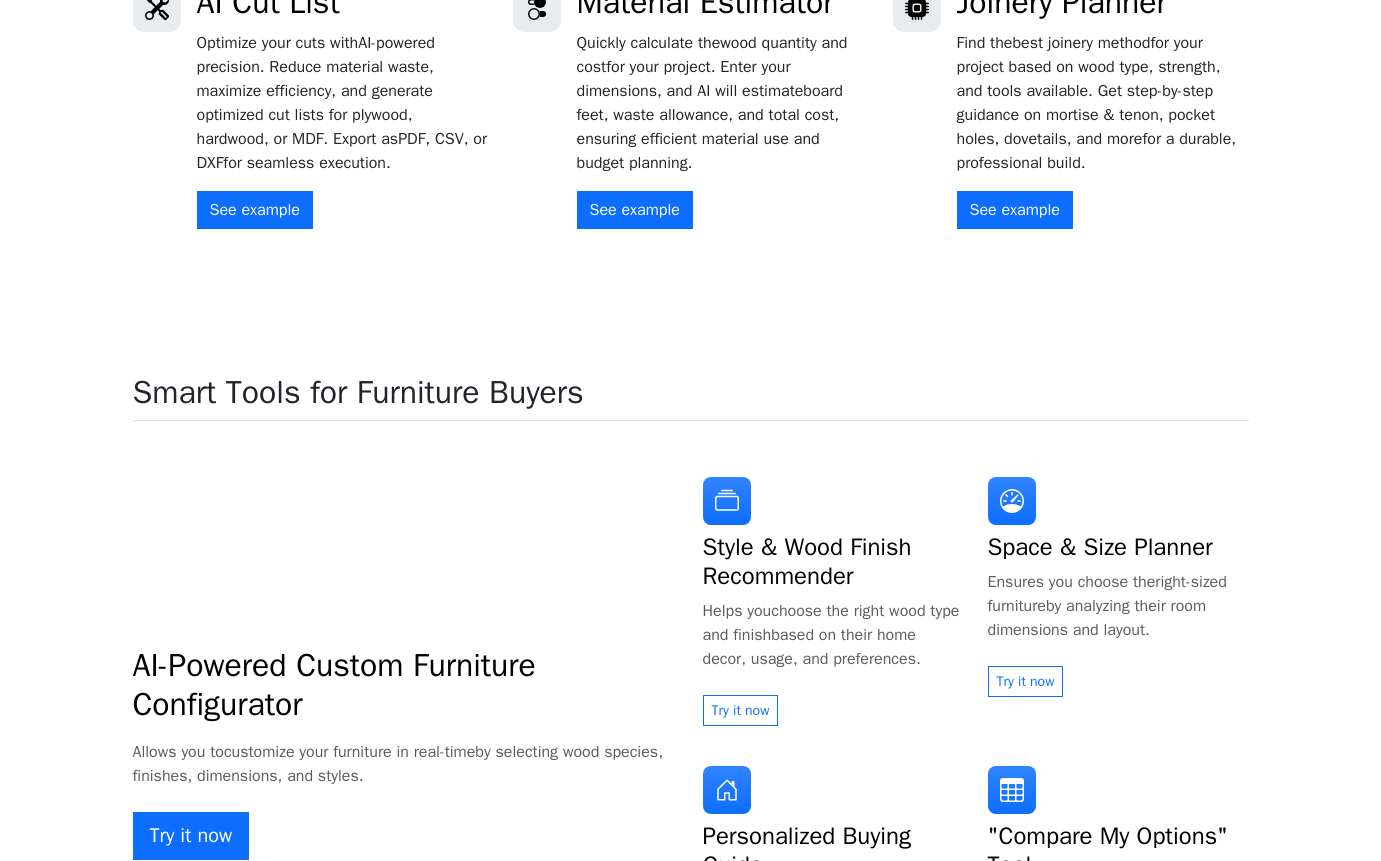 scroll, scrollTop: 749, scrollLeft: 0, axis: vertical 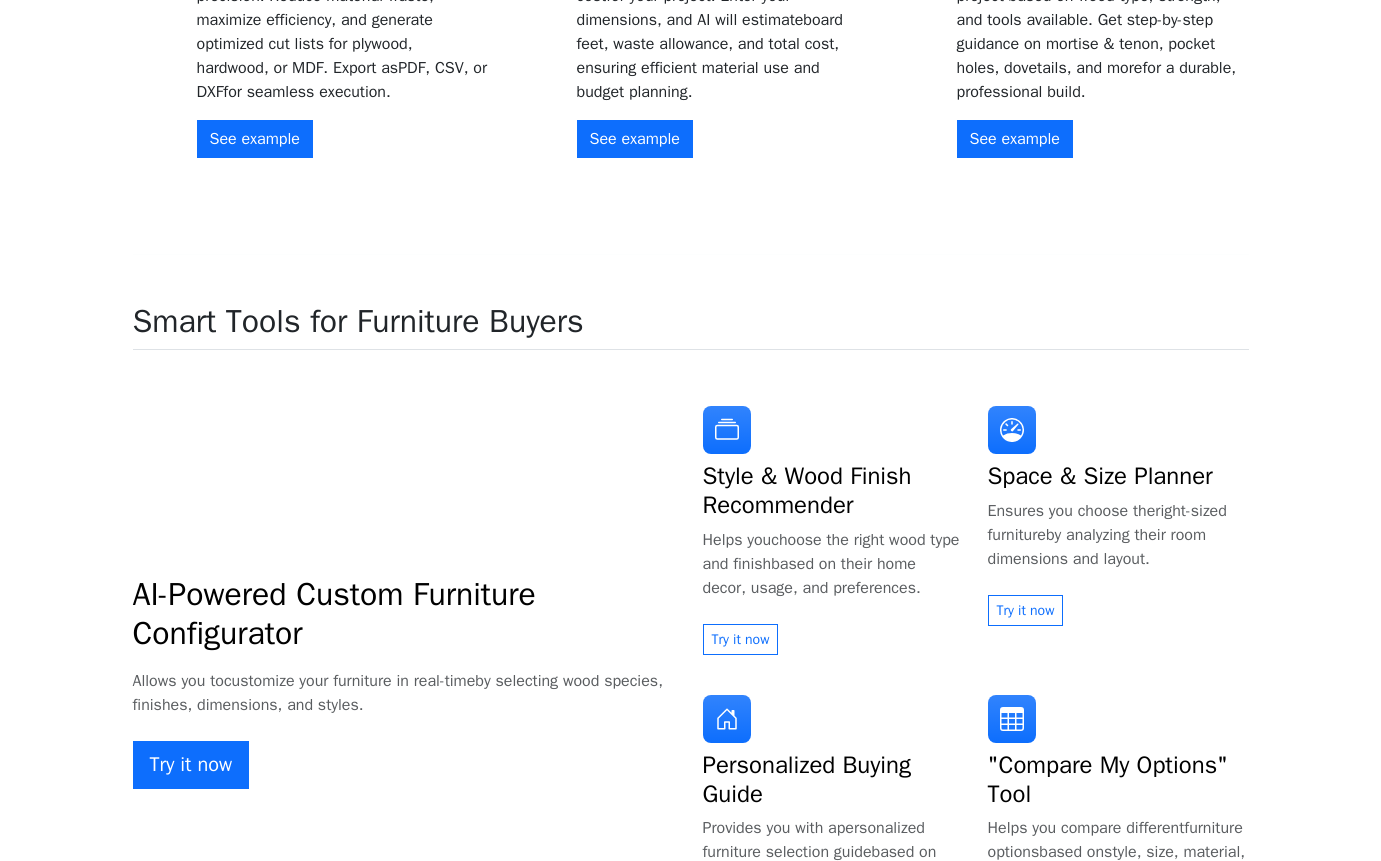 click on "Try it now" at bounding box center (191, 765) 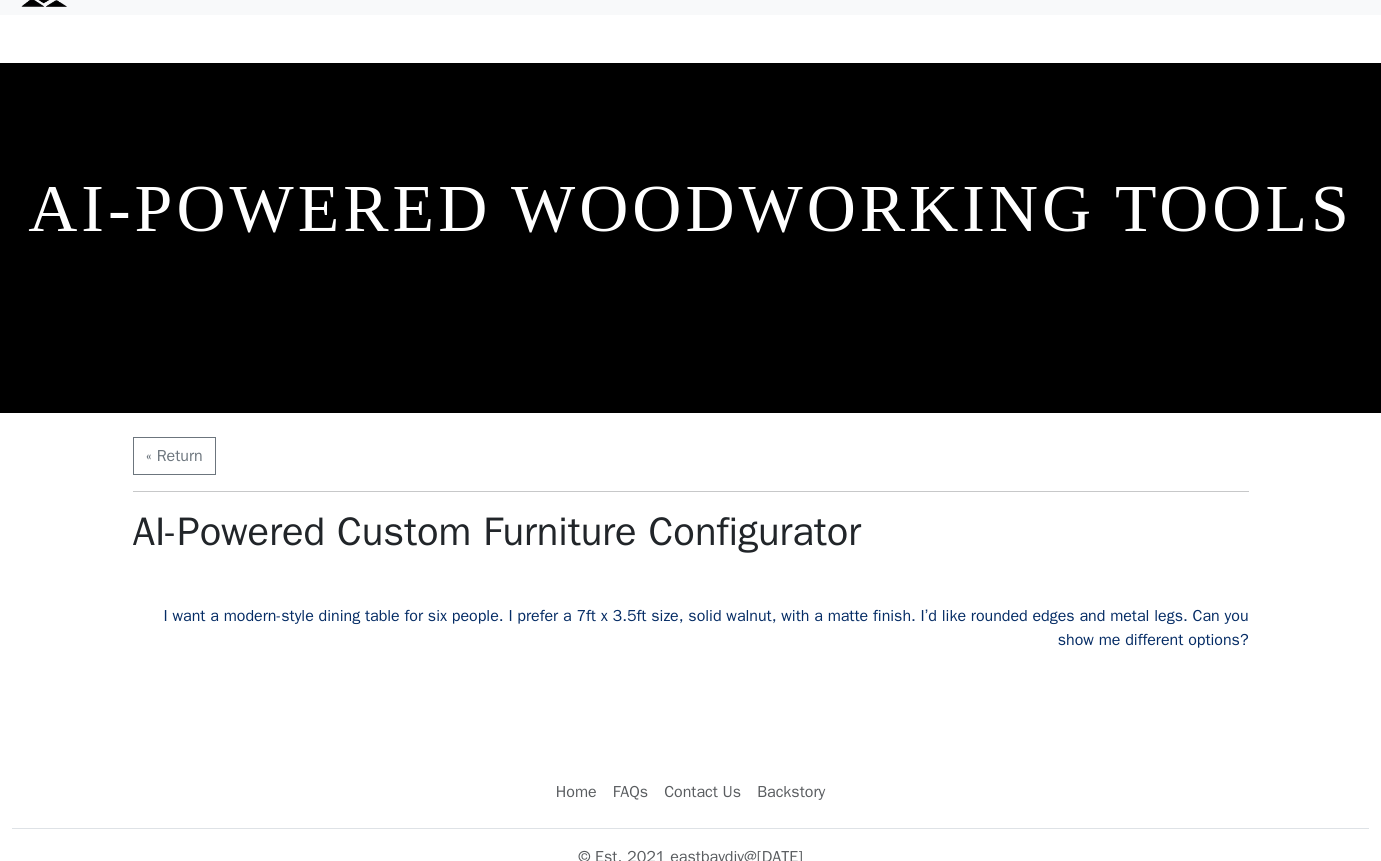 scroll, scrollTop: 48, scrollLeft: 0, axis: vertical 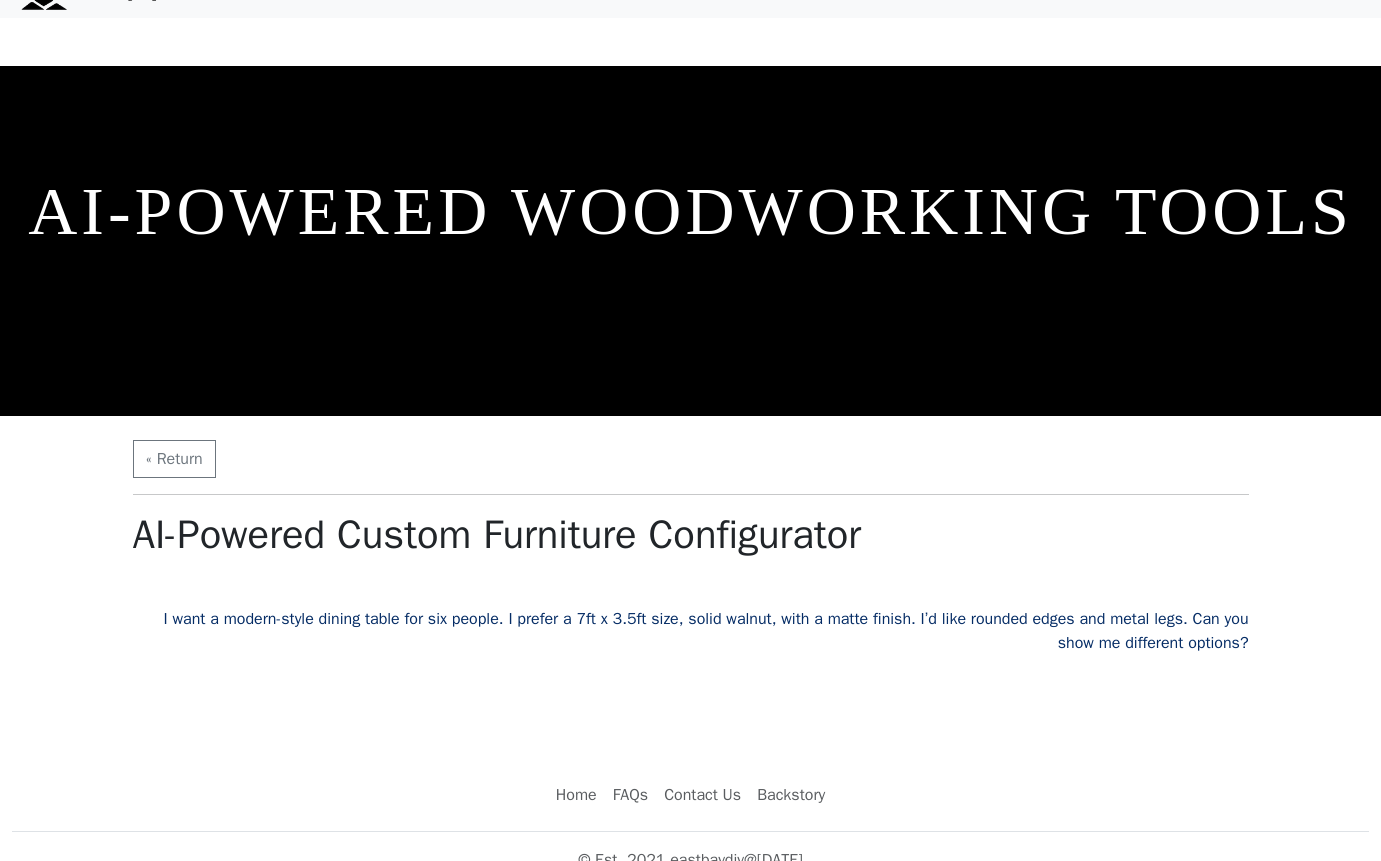 click on "I want a modern-style dining table for six people. I prefer a 7ft x 3.5ft size, solid walnut, with a matte finish. I’d like rounded edges and metal legs. Can you show me different options?" at bounding box center [691, 631] 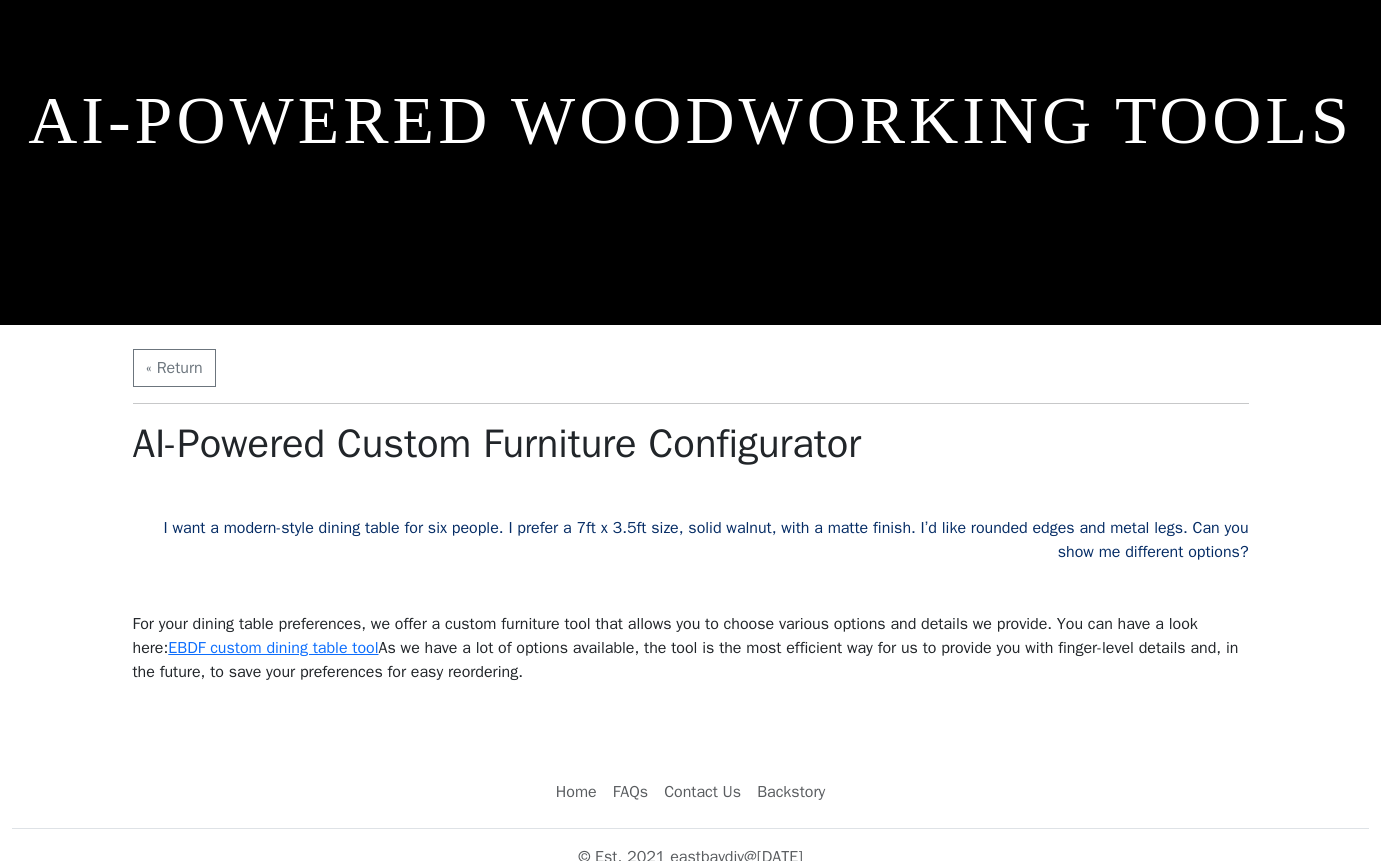scroll, scrollTop: 163, scrollLeft: 0, axis: vertical 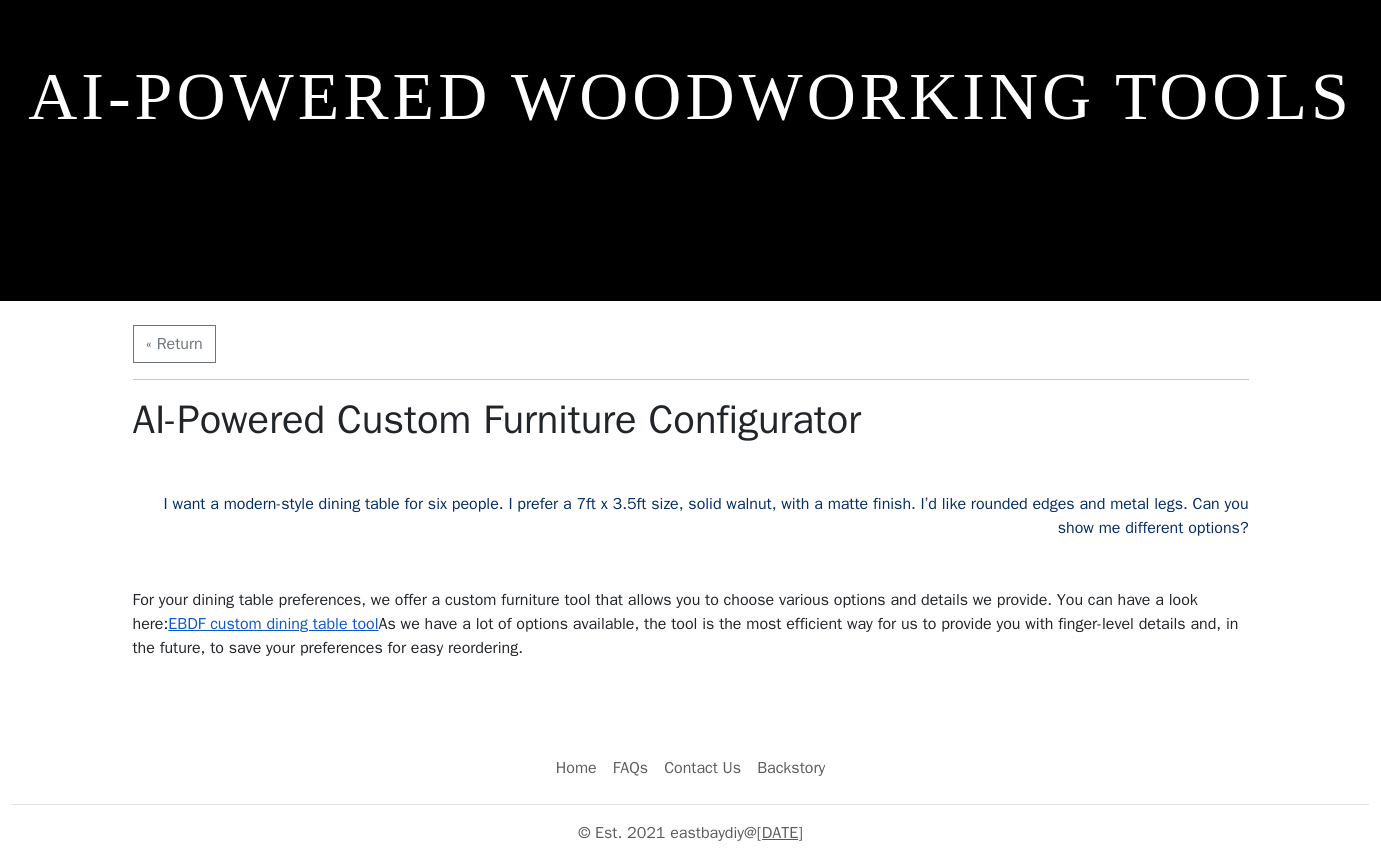 click on "EBDF custom dining table tool" at bounding box center [273, 624] 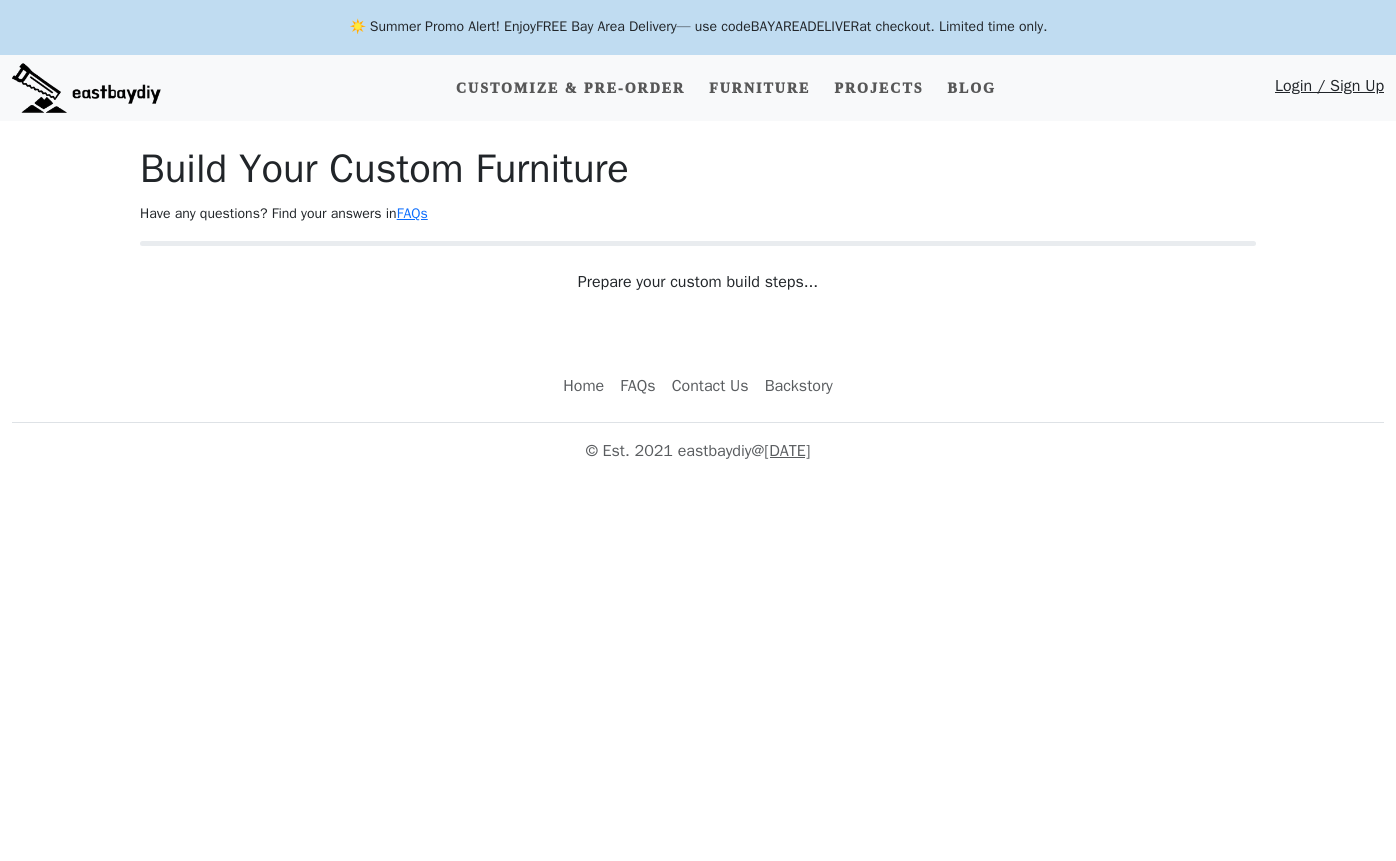 scroll, scrollTop: 0, scrollLeft: 0, axis: both 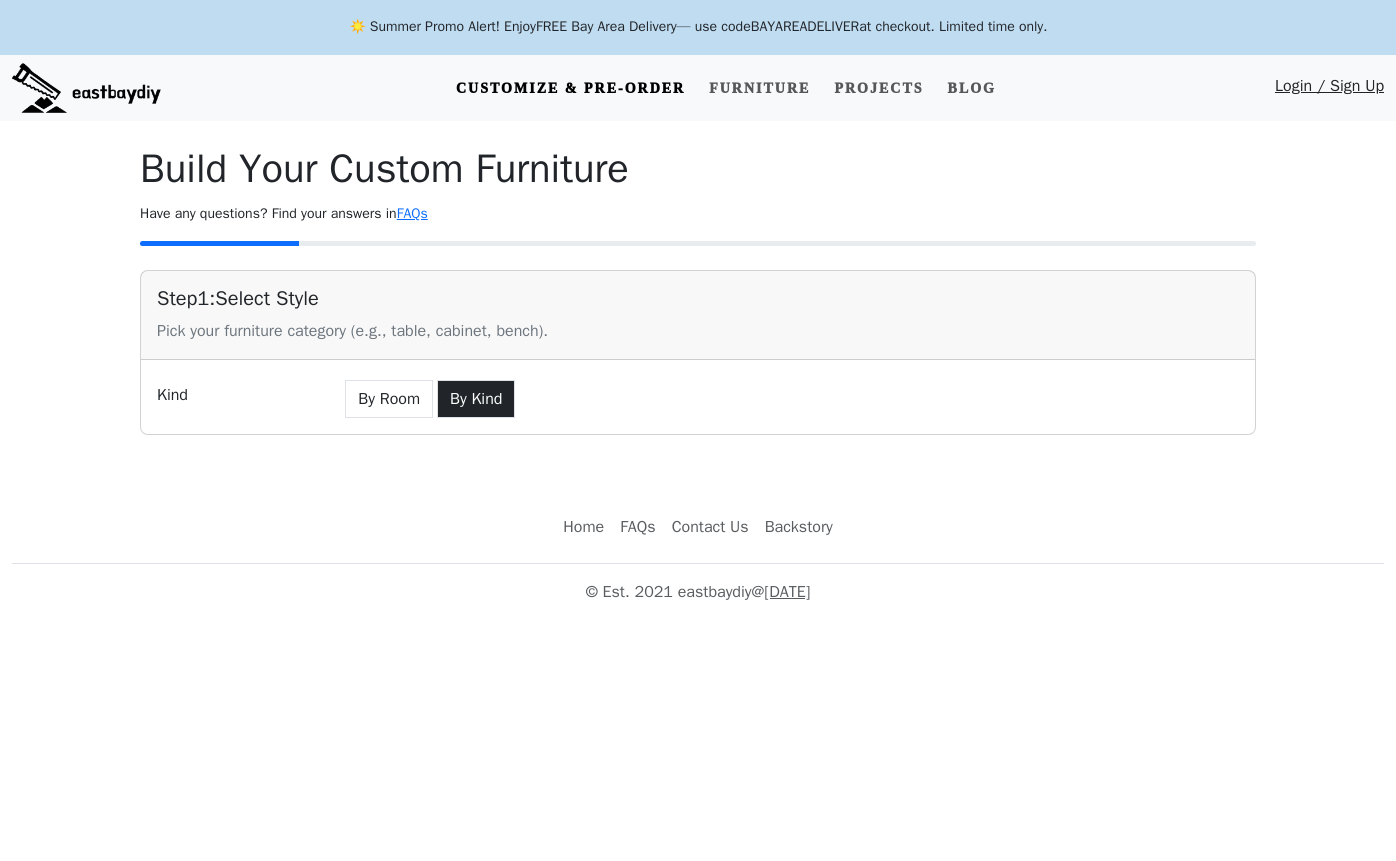 click on "By Kind" at bounding box center (476, 399) 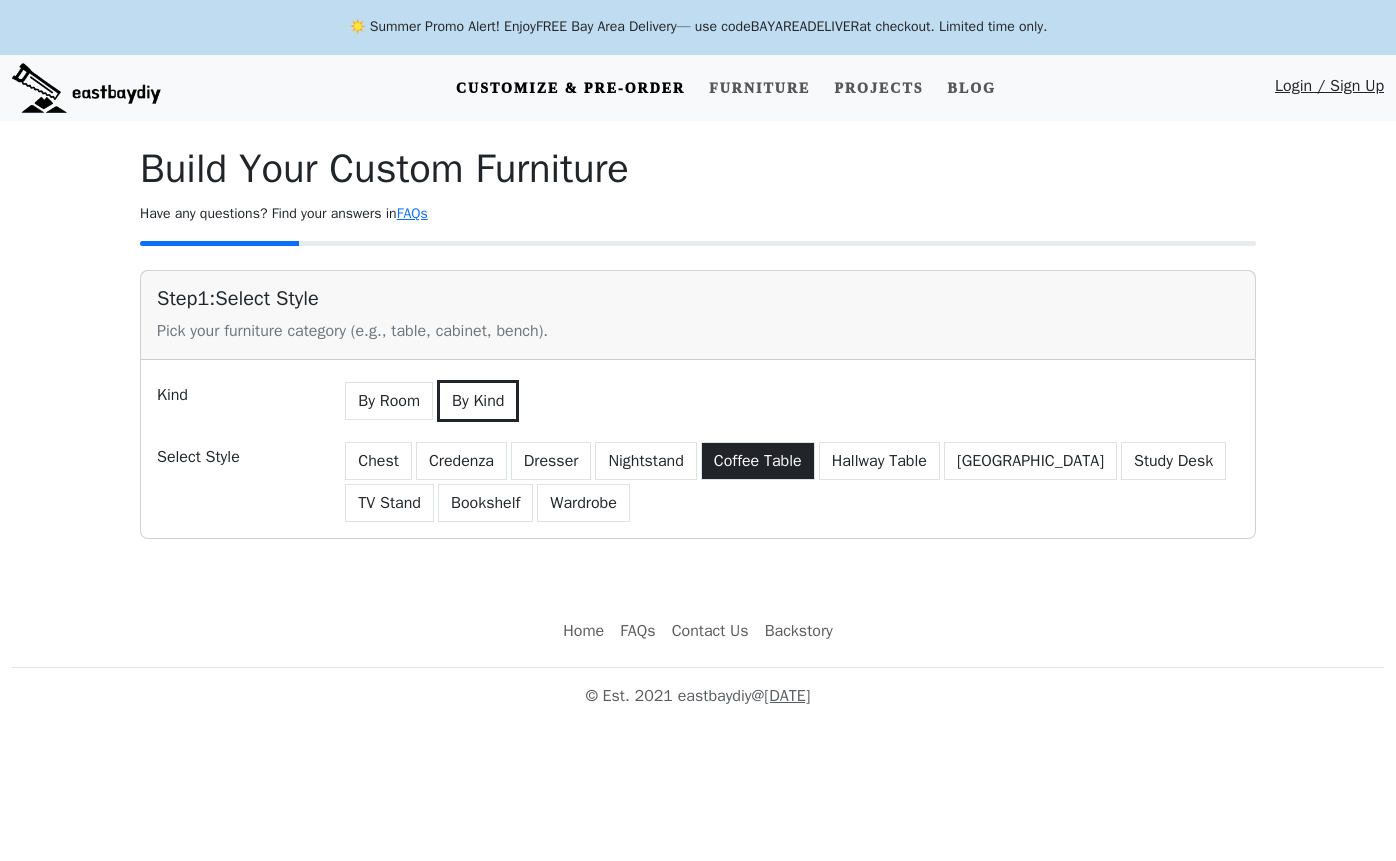 click on "Coffee Table" at bounding box center [758, 461] 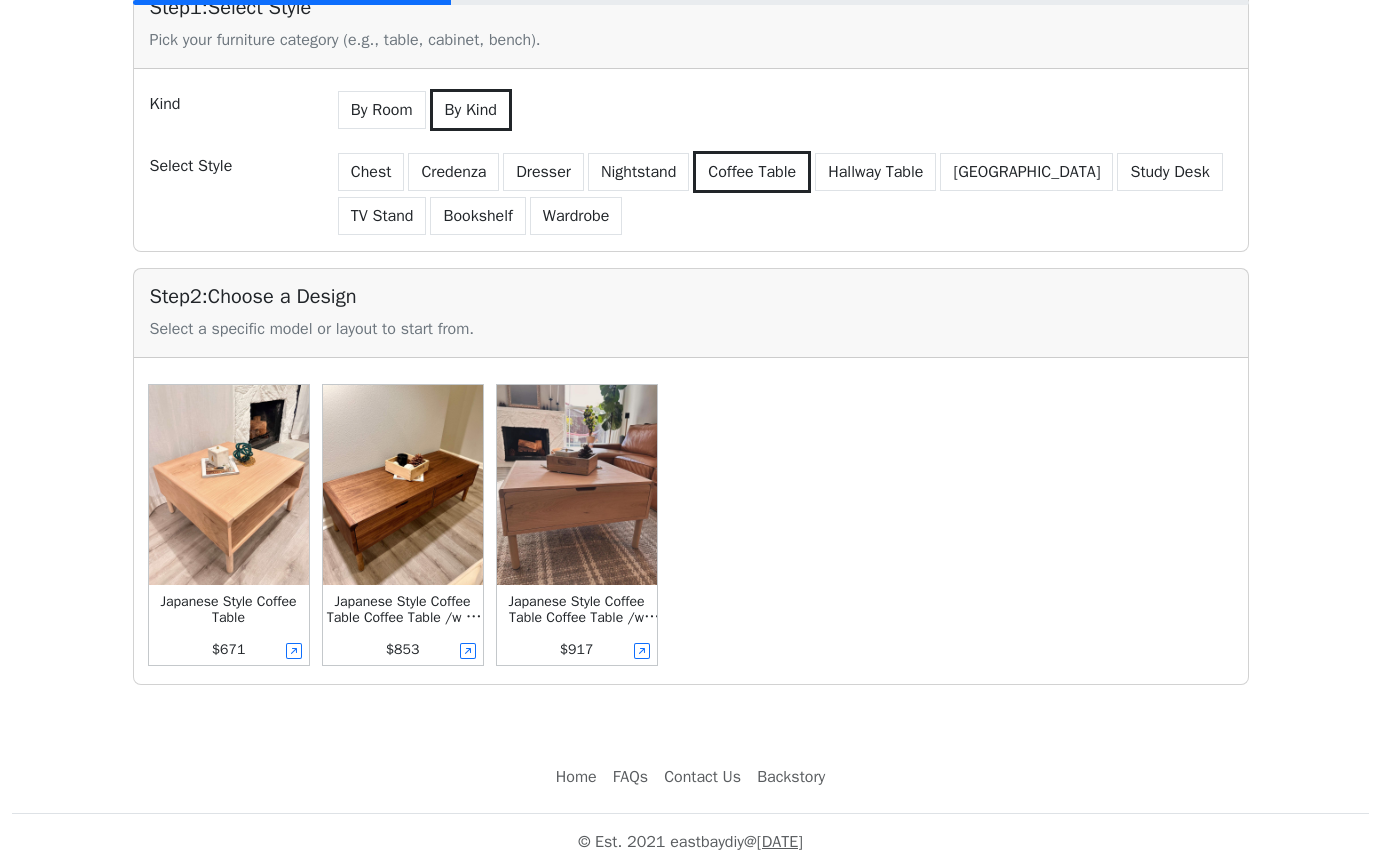 scroll, scrollTop: 245, scrollLeft: 0, axis: vertical 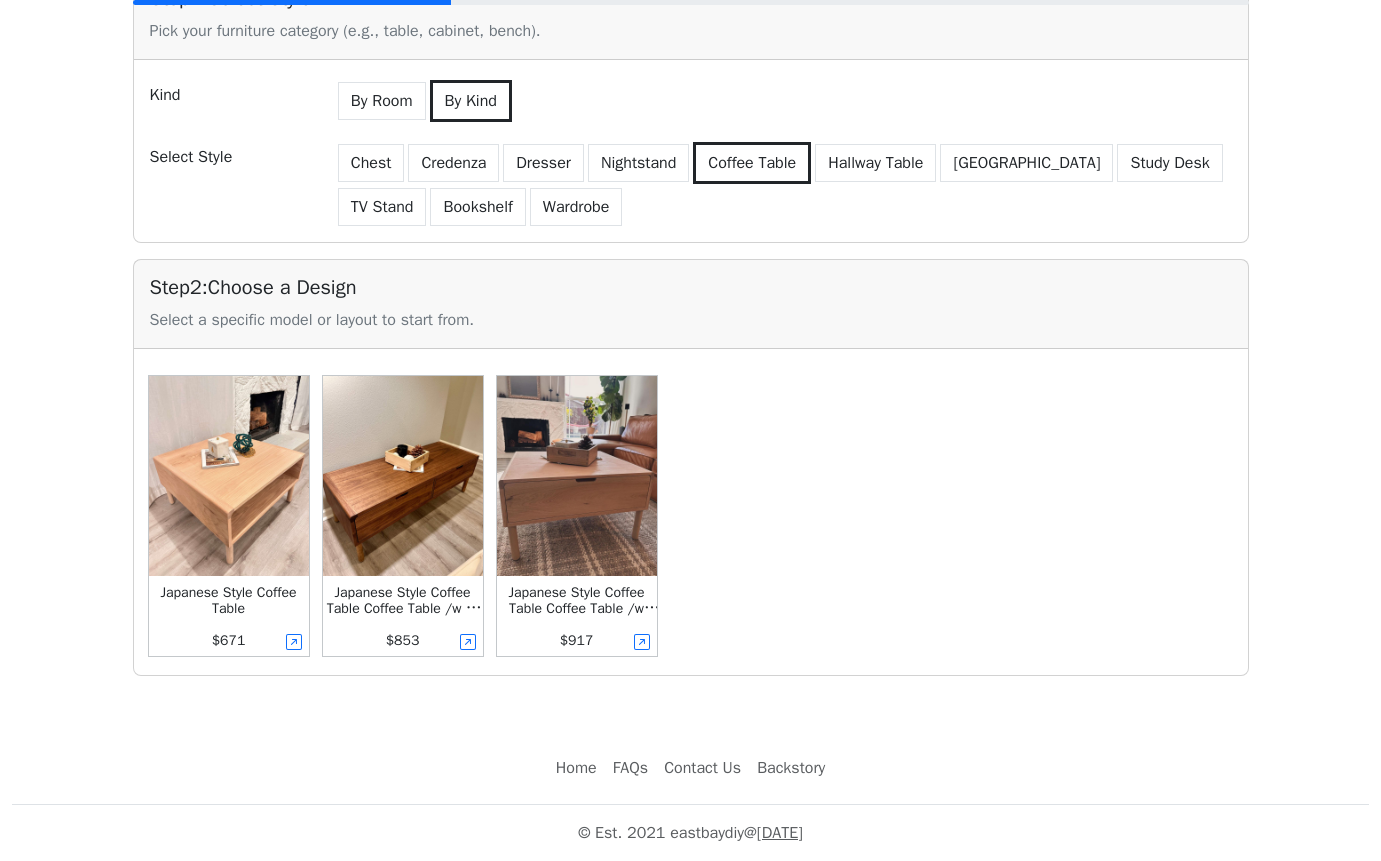 click at bounding box center [403, 476] 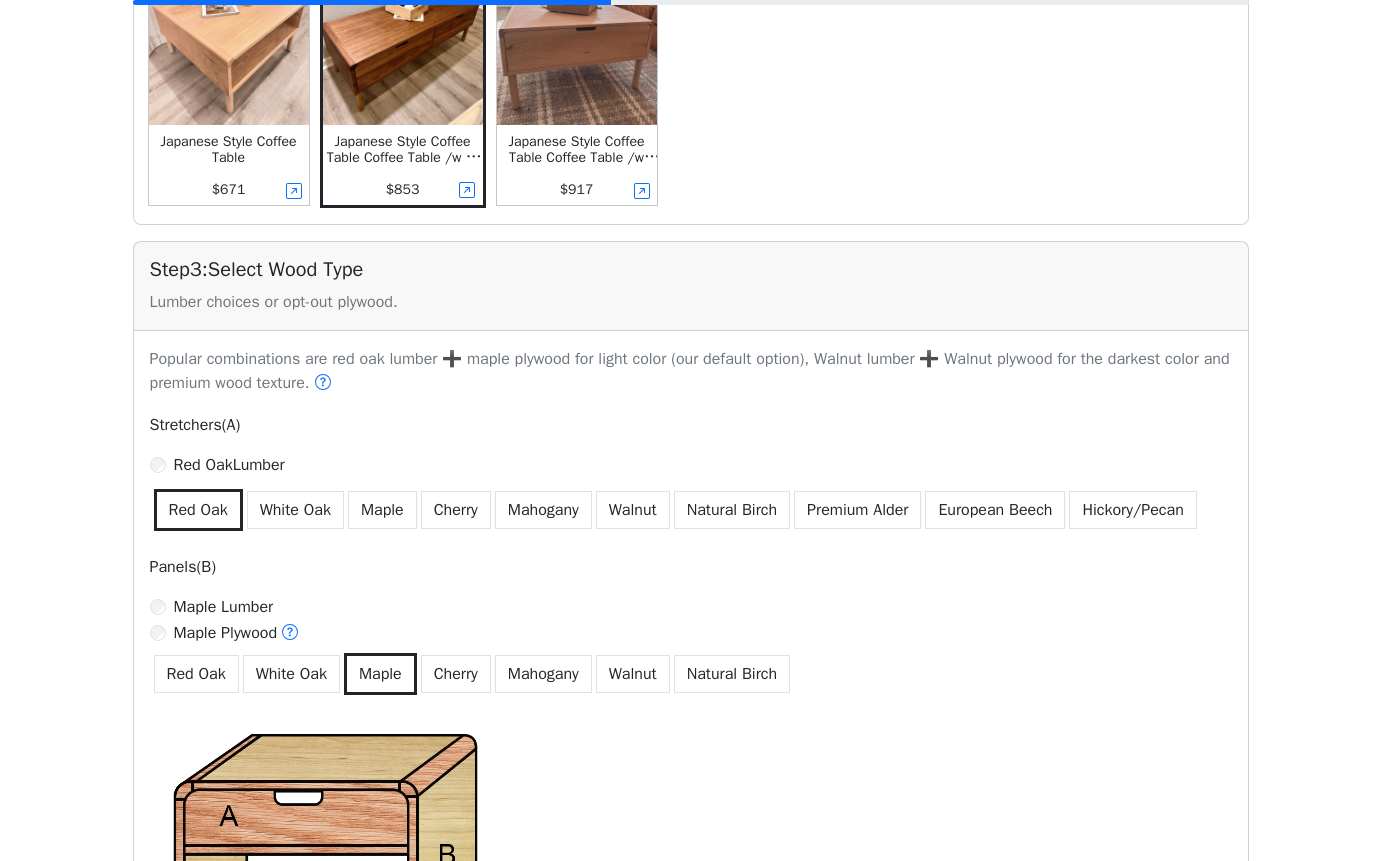 scroll, scrollTop: 723, scrollLeft: 0, axis: vertical 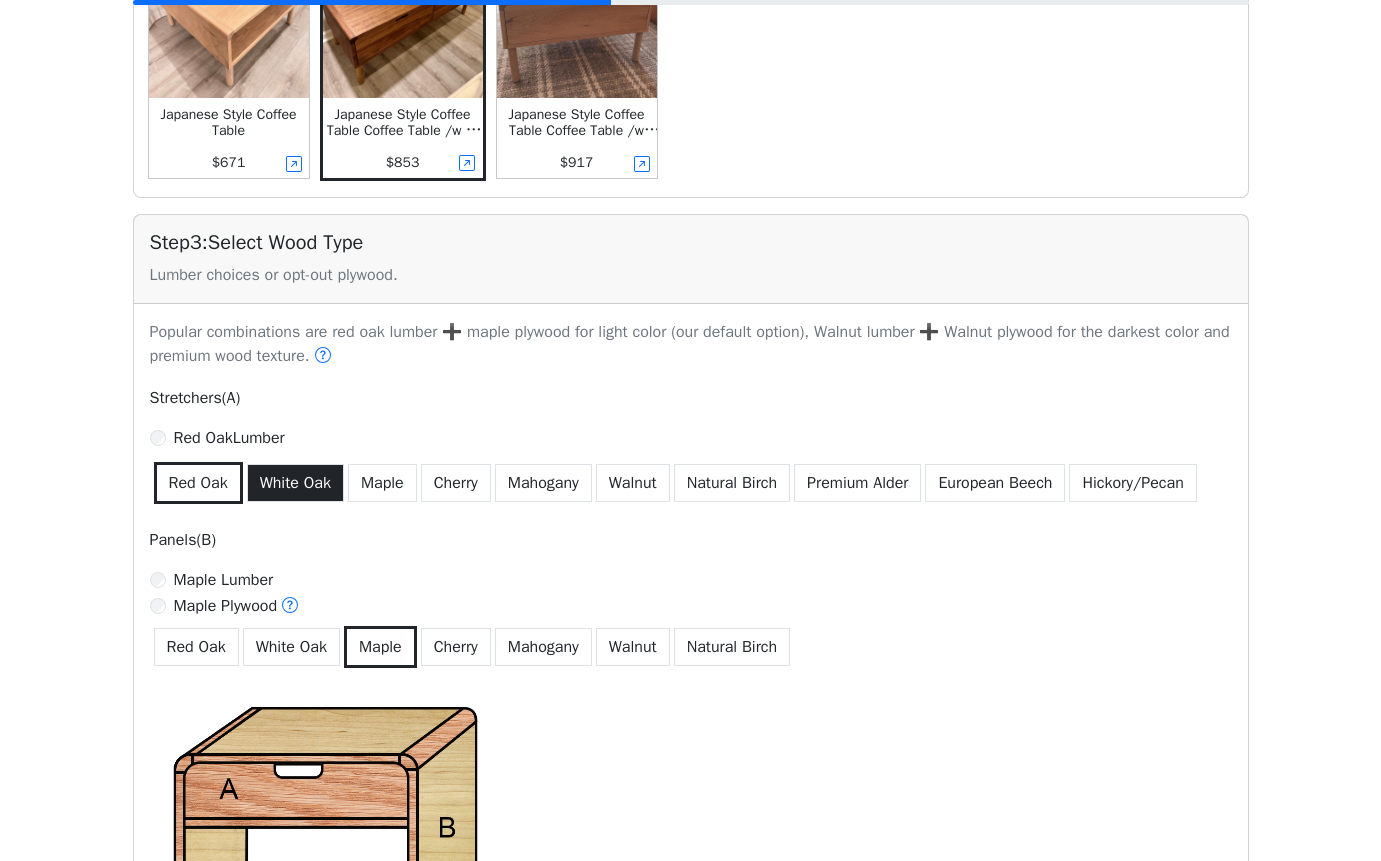 click on "White Oak" at bounding box center [295, 483] 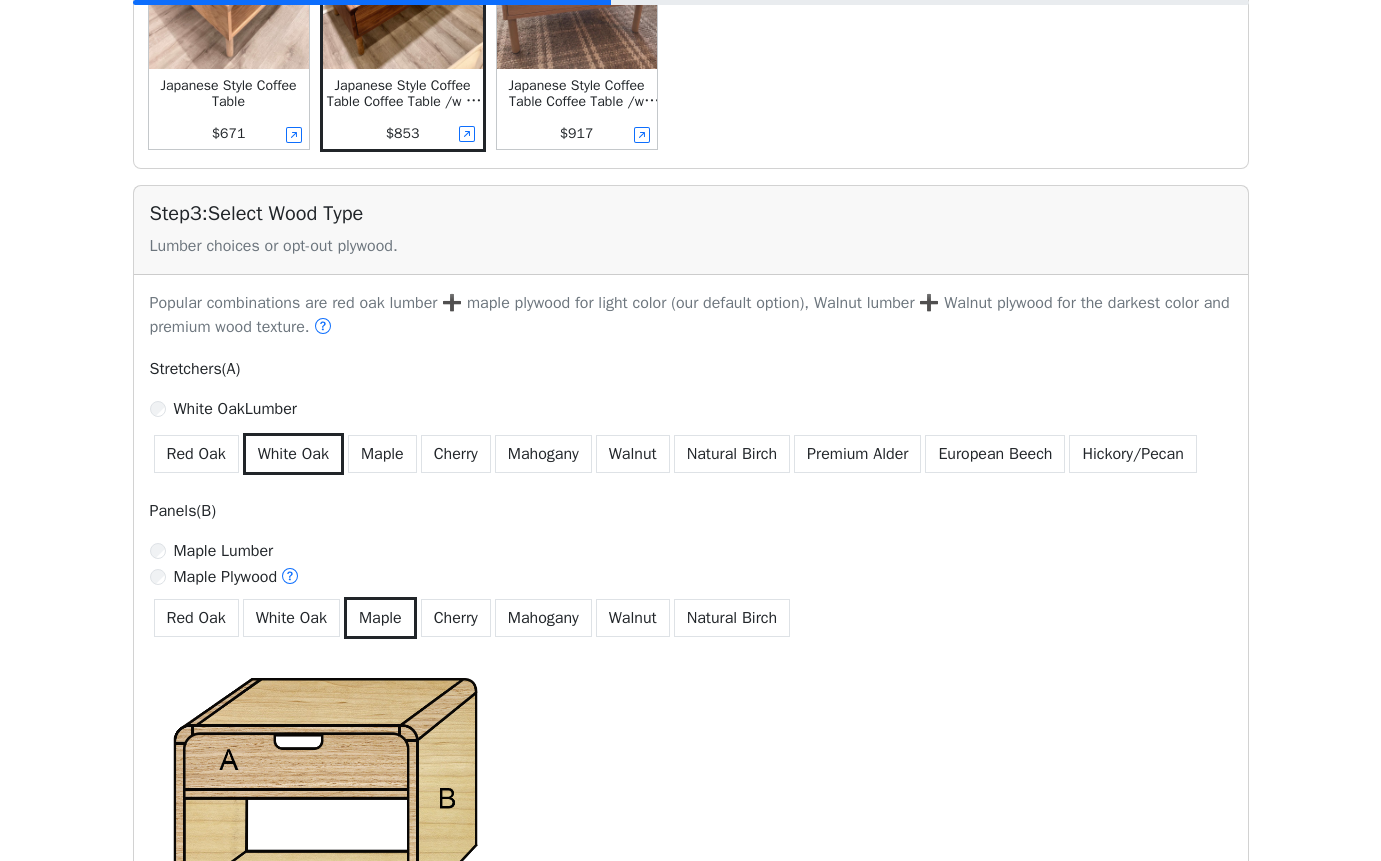 scroll, scrollTop: 923, scrollLeft: 0, axis: vertical 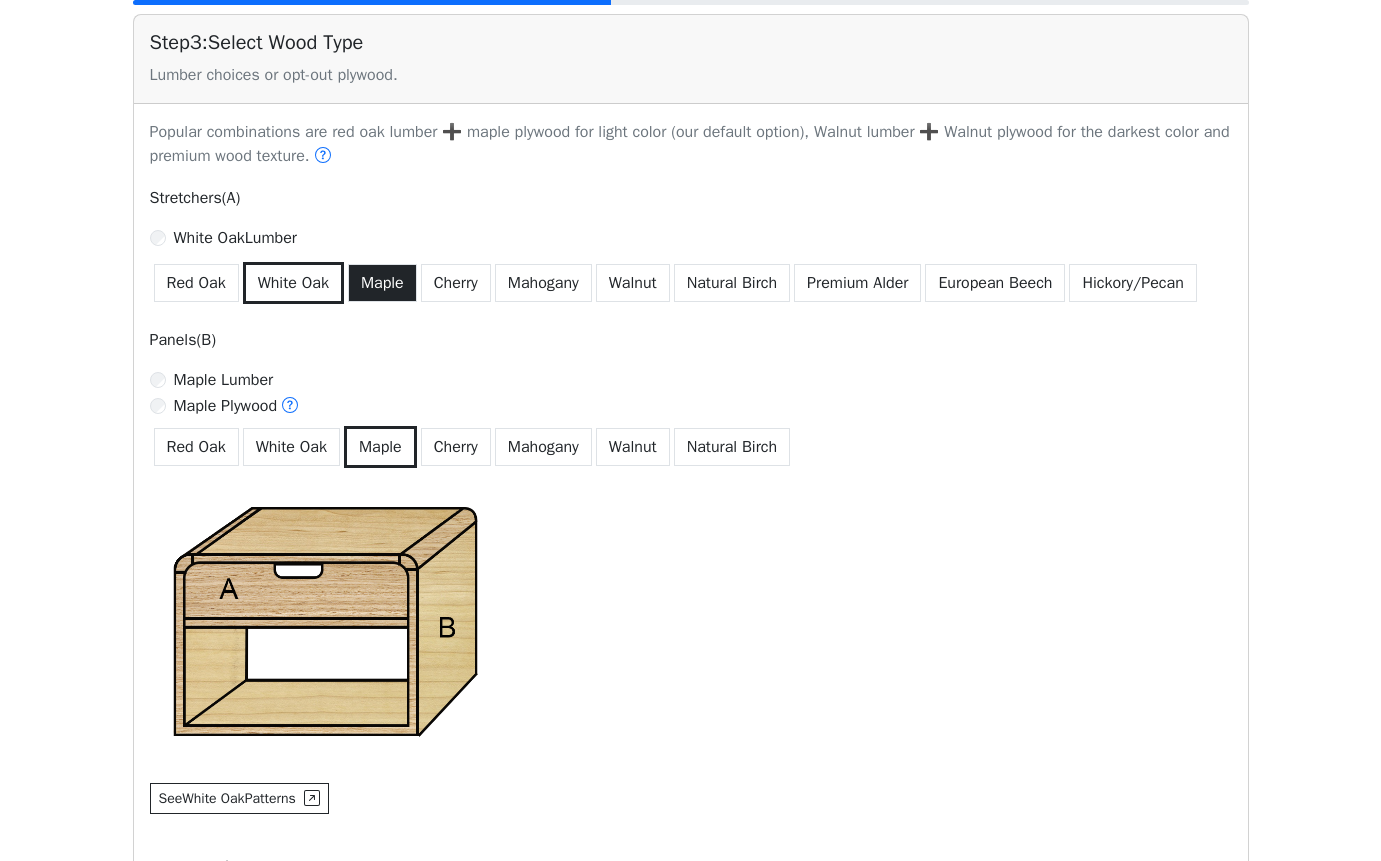click on "Maple" at bounding box center [382, 283] 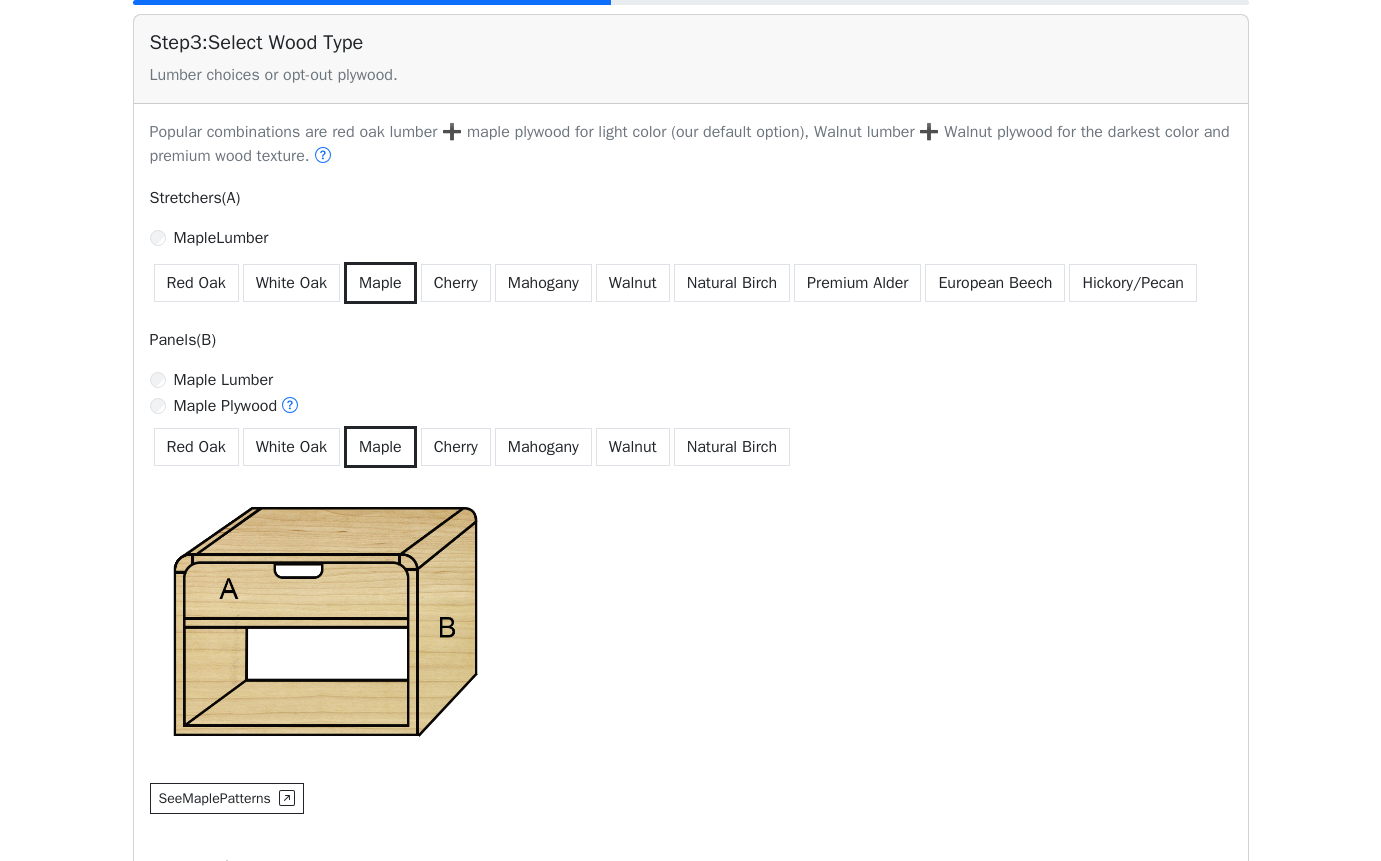 click on "Maple   Lumber" at bounding box center (224, 380) 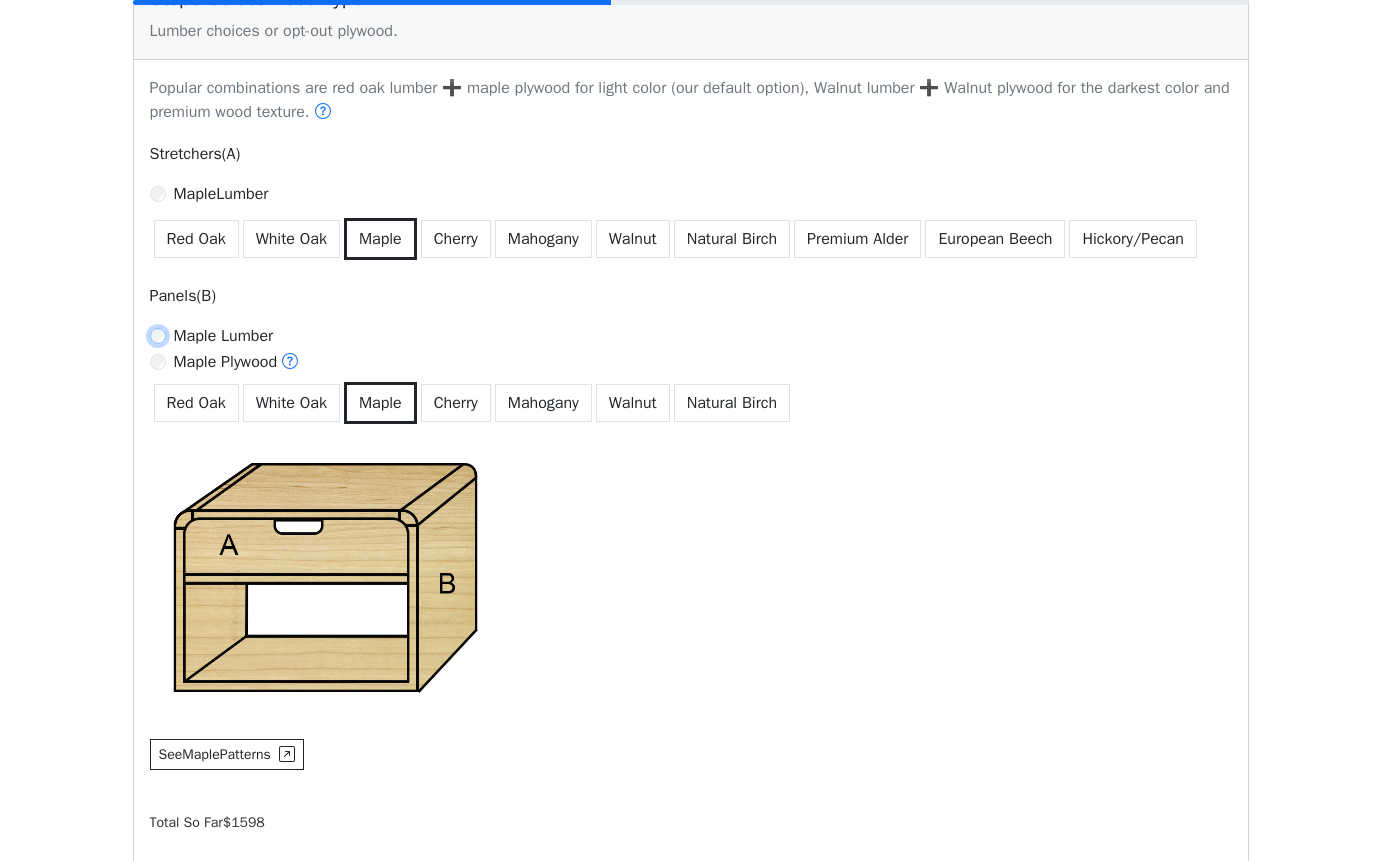 scroll, scrollTop: 1123, scrollLeft: 0, axis: vertical 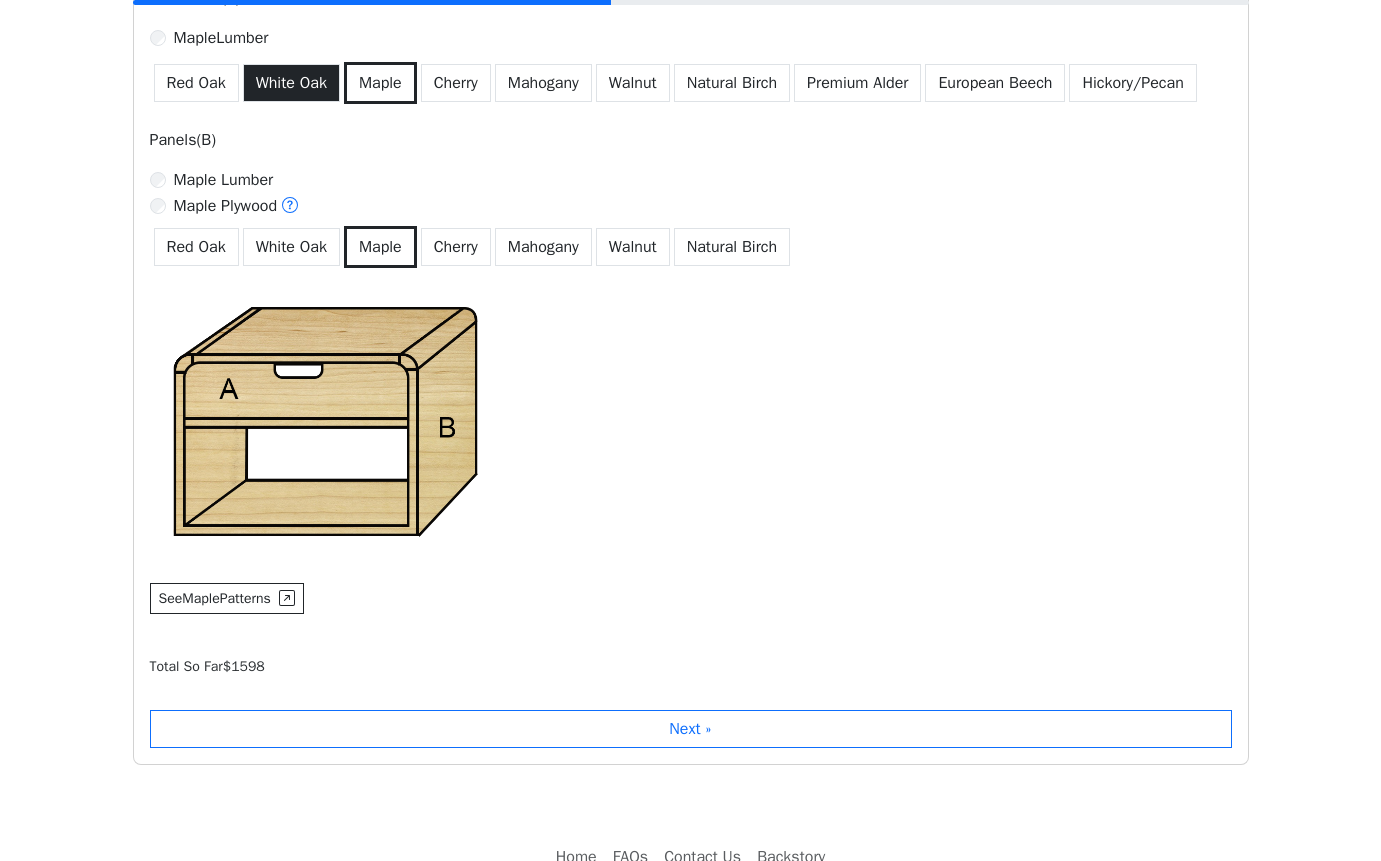 click on "White Oak" at bounding box center [291, 83] 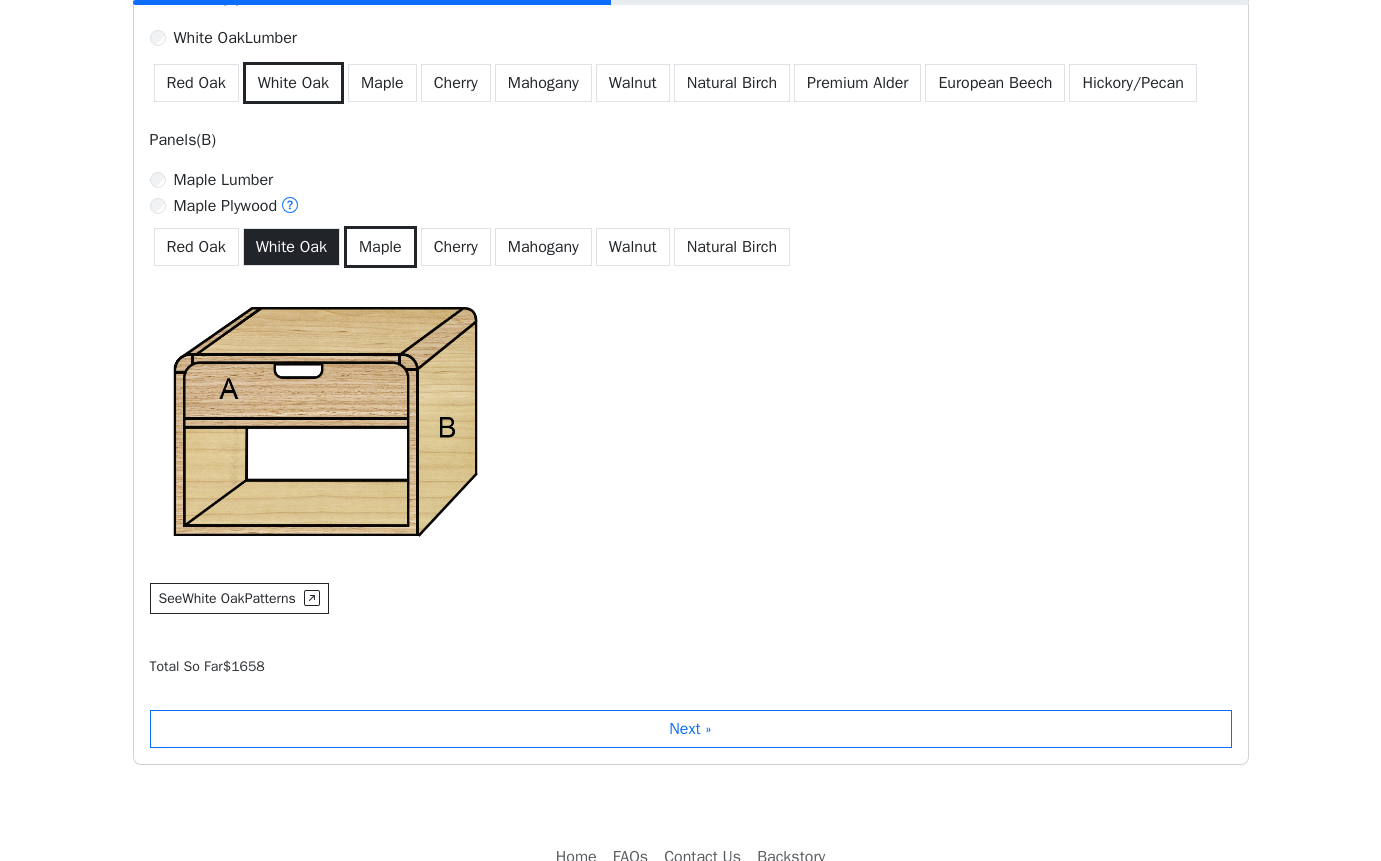 click on "White Oak" at bounding box center (291, 247) 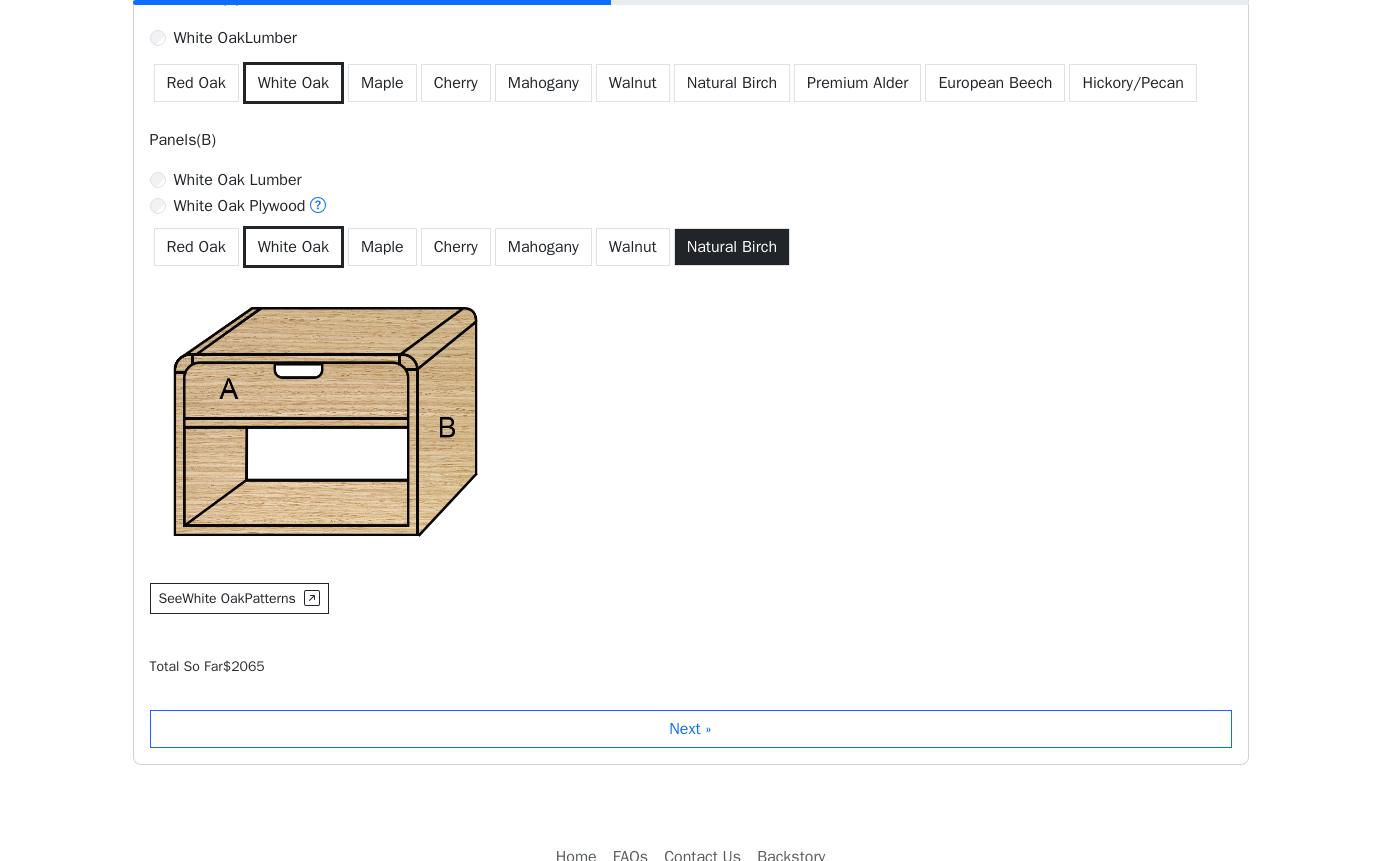 click on "Natural Birch" at bounding box center [732, 247] 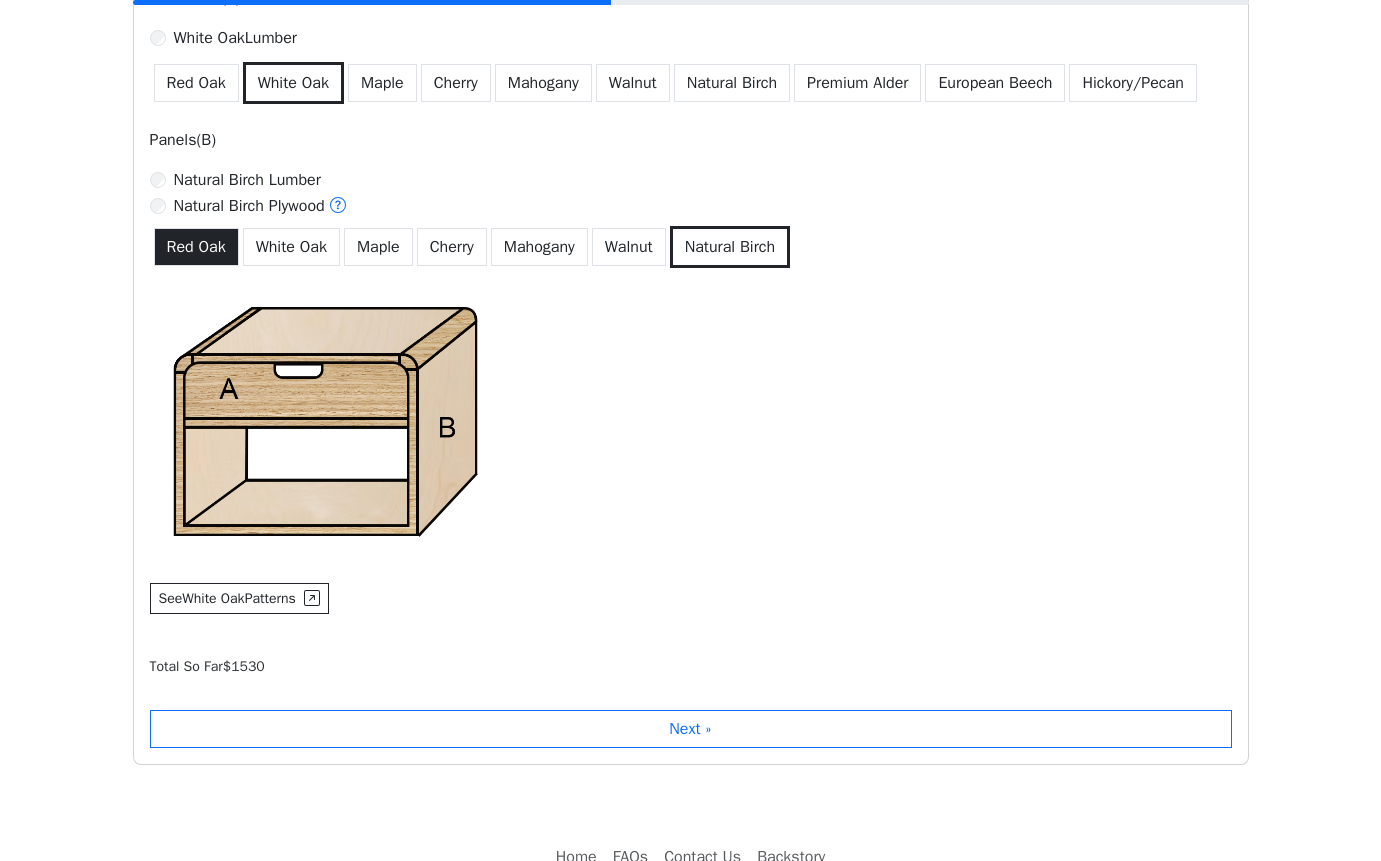 click on "Red Oak" at bounding box center (196, 247) 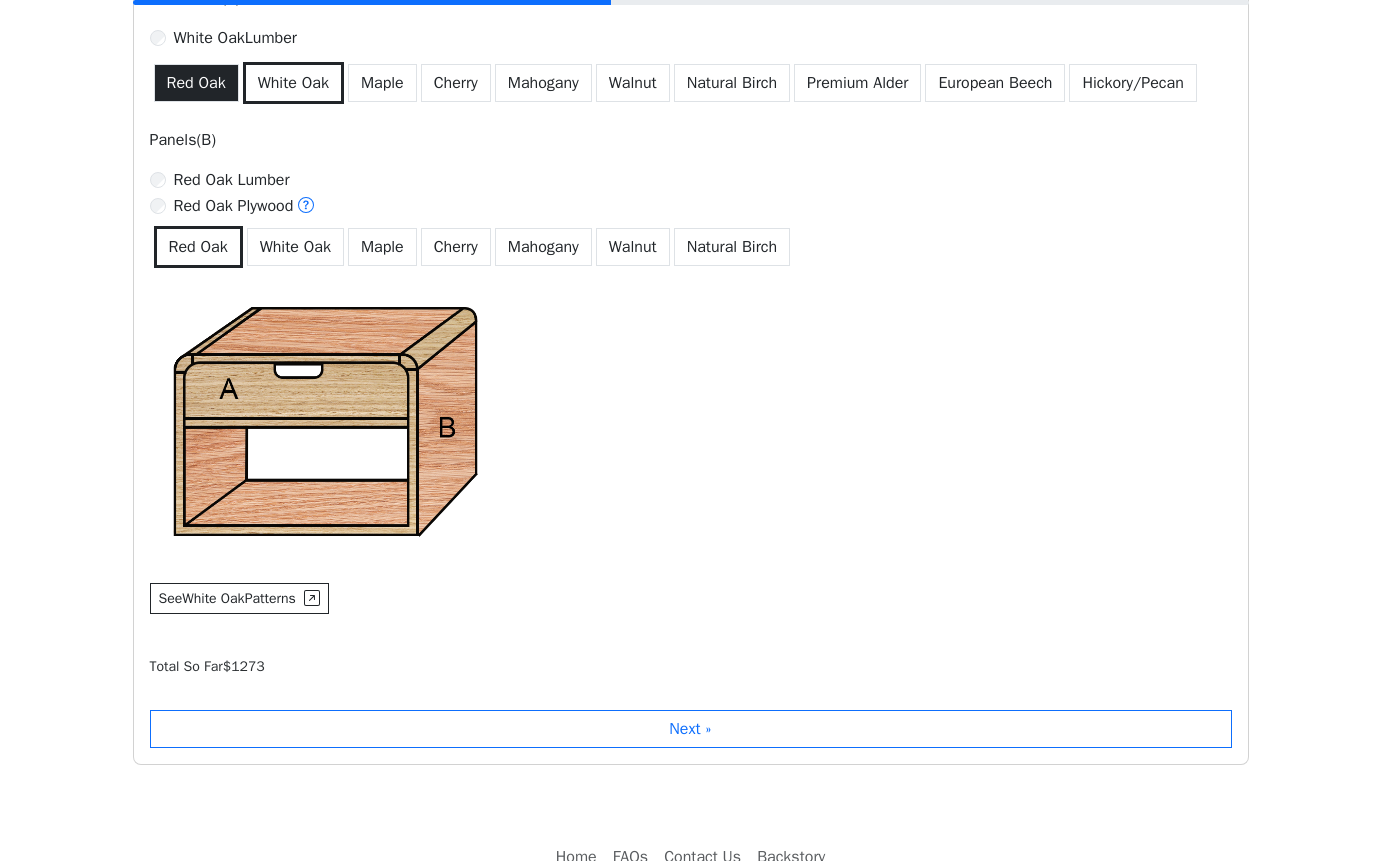 click on "Red Oak" at bounding box center (196, 83) 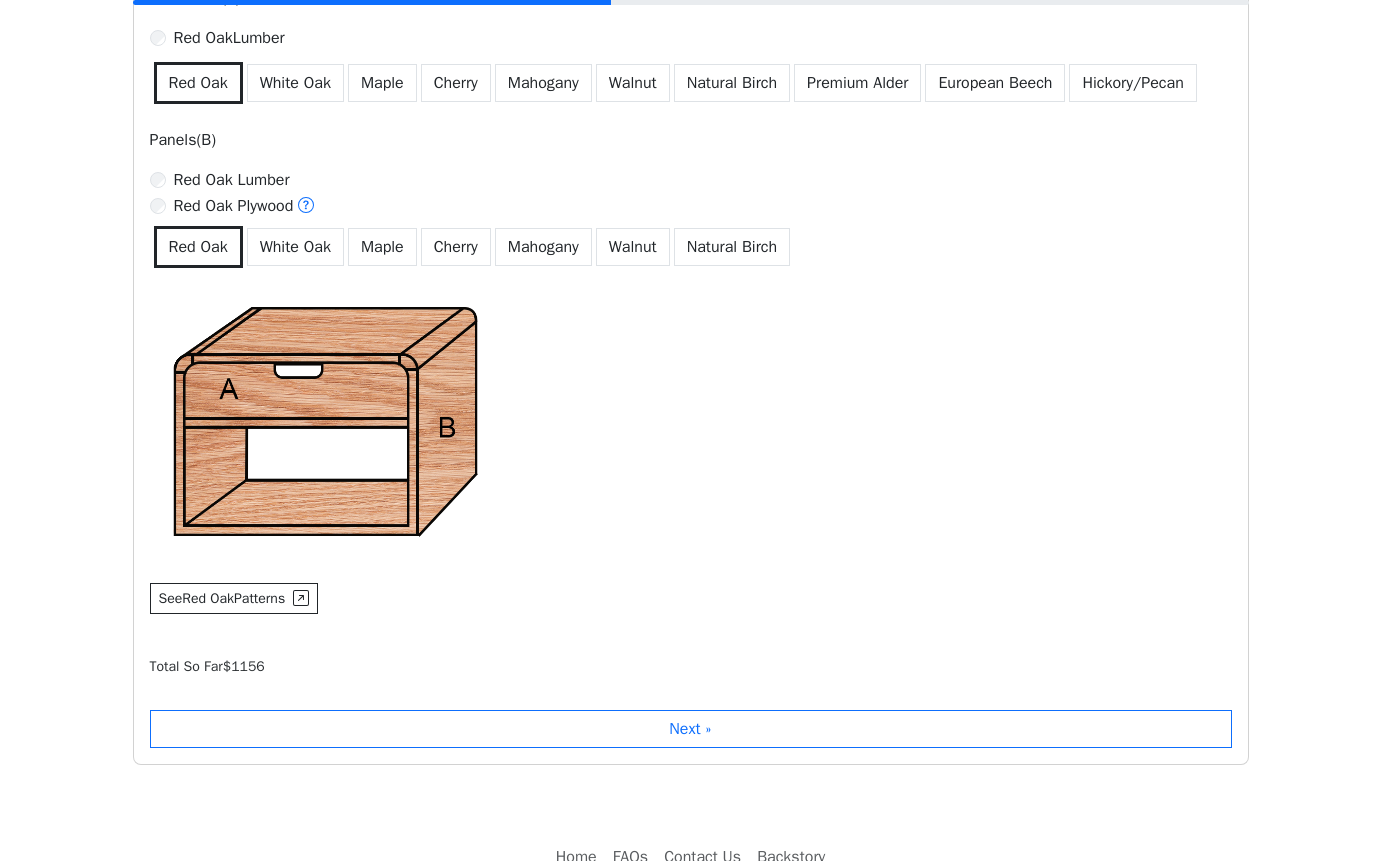 click on "Red Oak   Plywood" at bounding box center (245, 207) 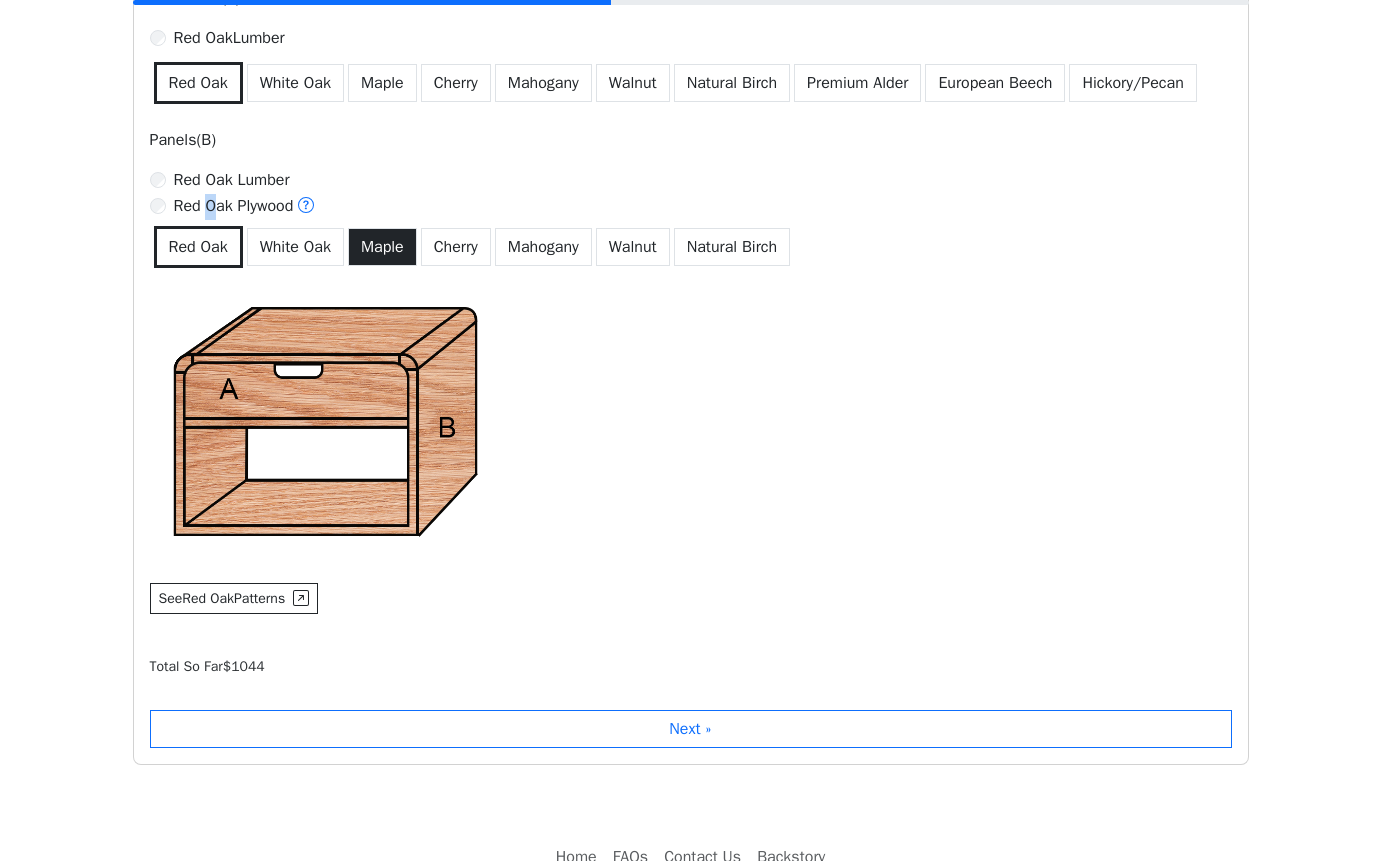 click on "Maple" at bounding box center [382, 247] 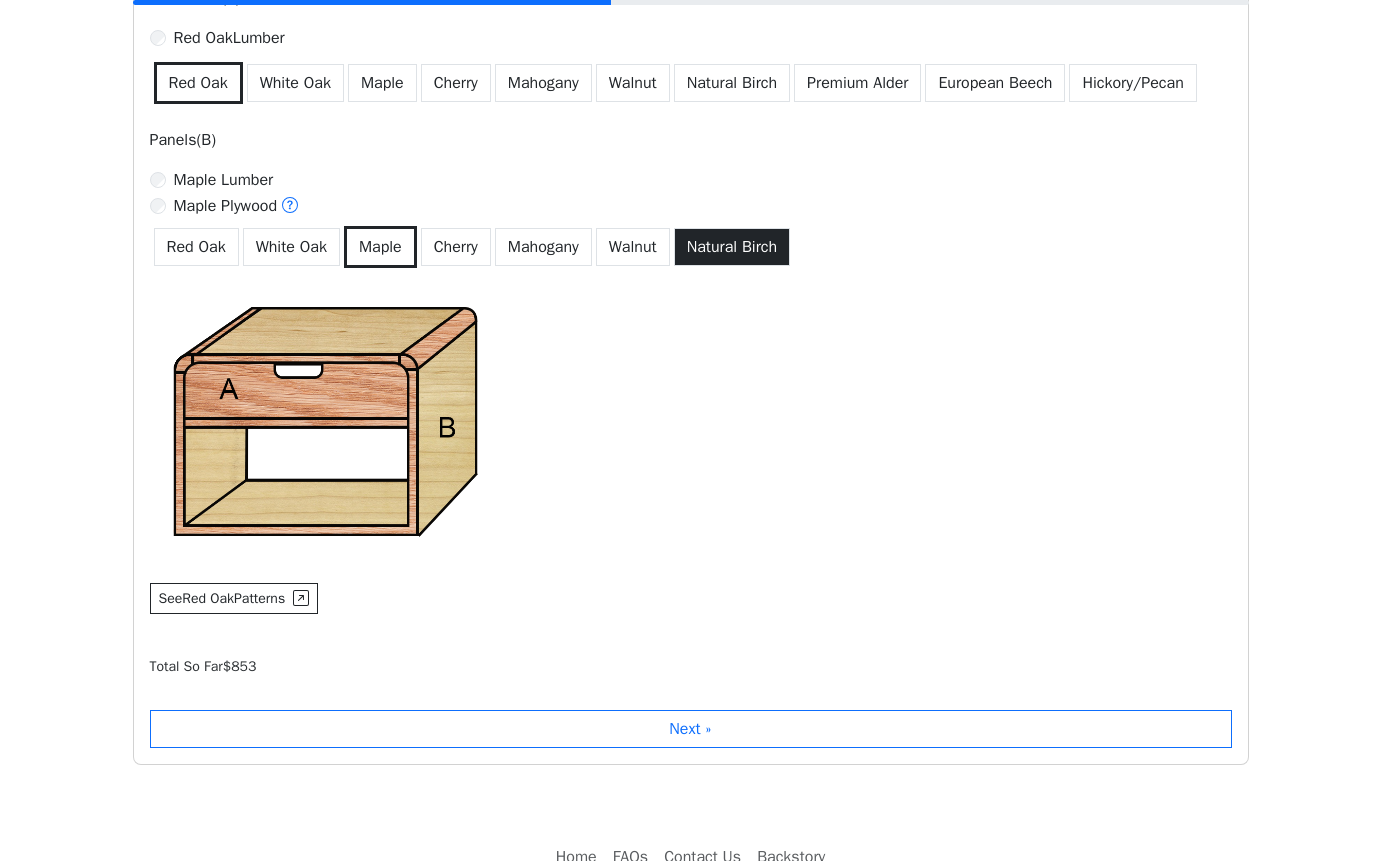 click on "Natural Birch" at bounding box center (732, 247) 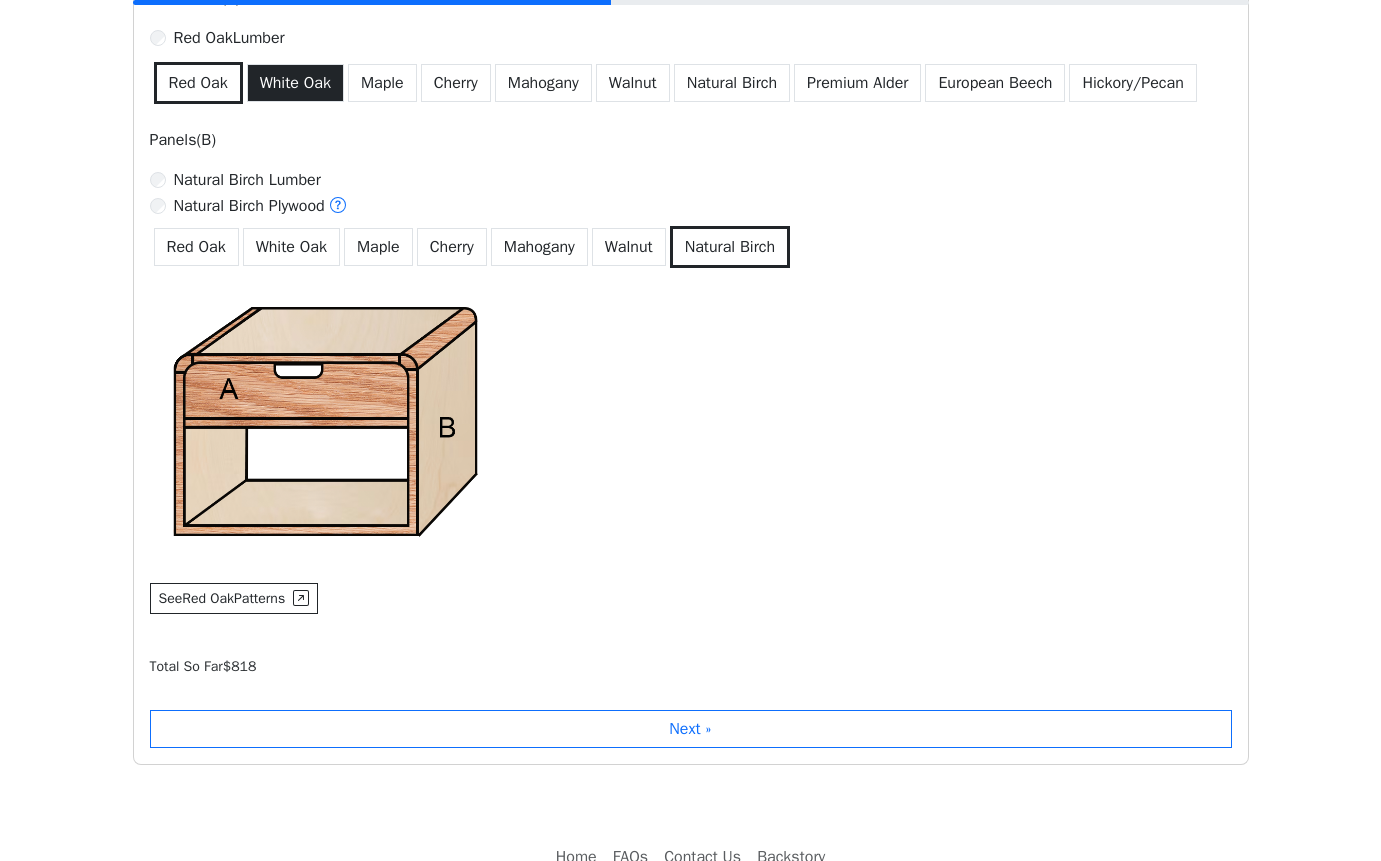 click on "White Oak" at bounding box center [295, 83] 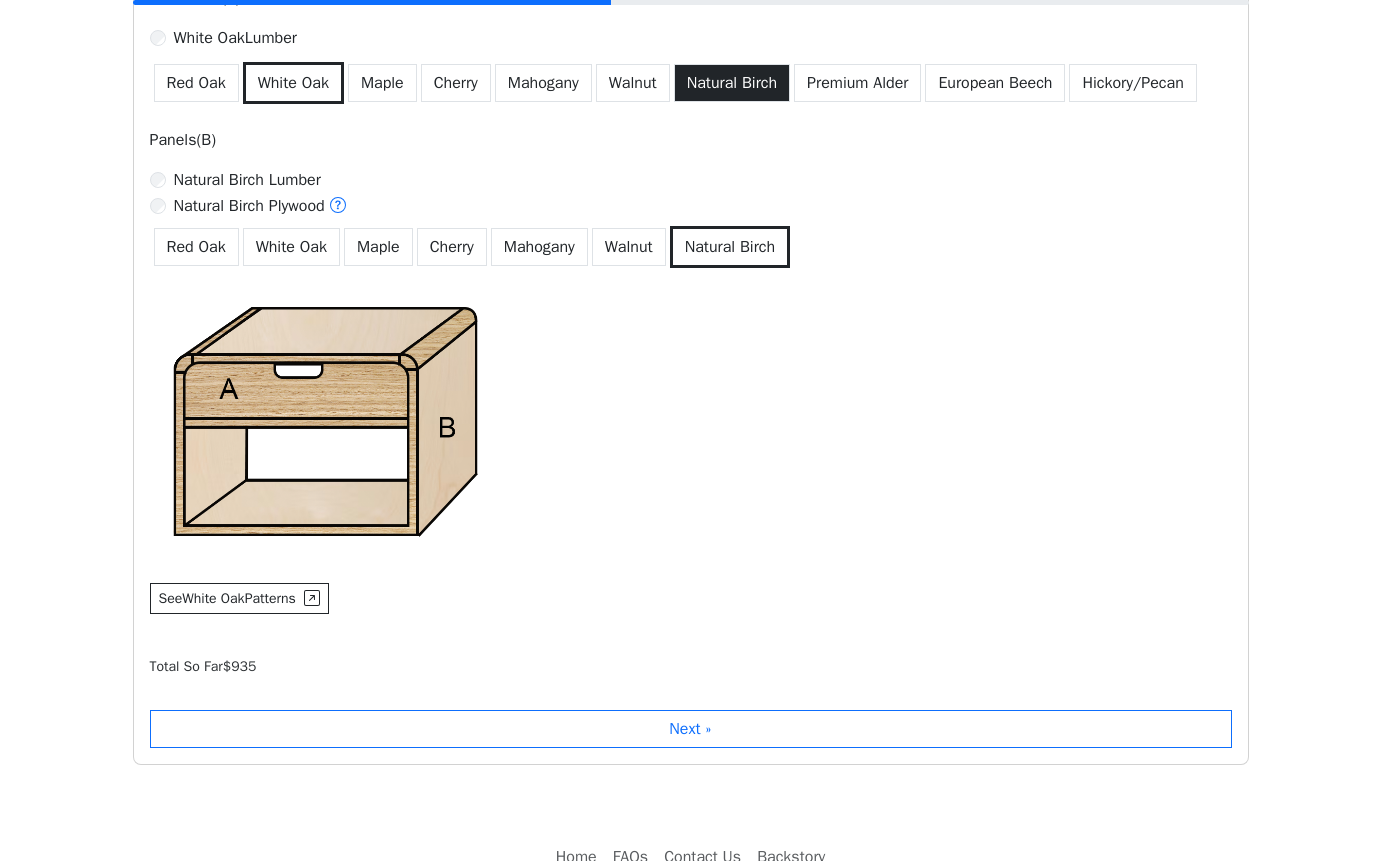 click on "Natural Birch" at bounding box center [732, 83] 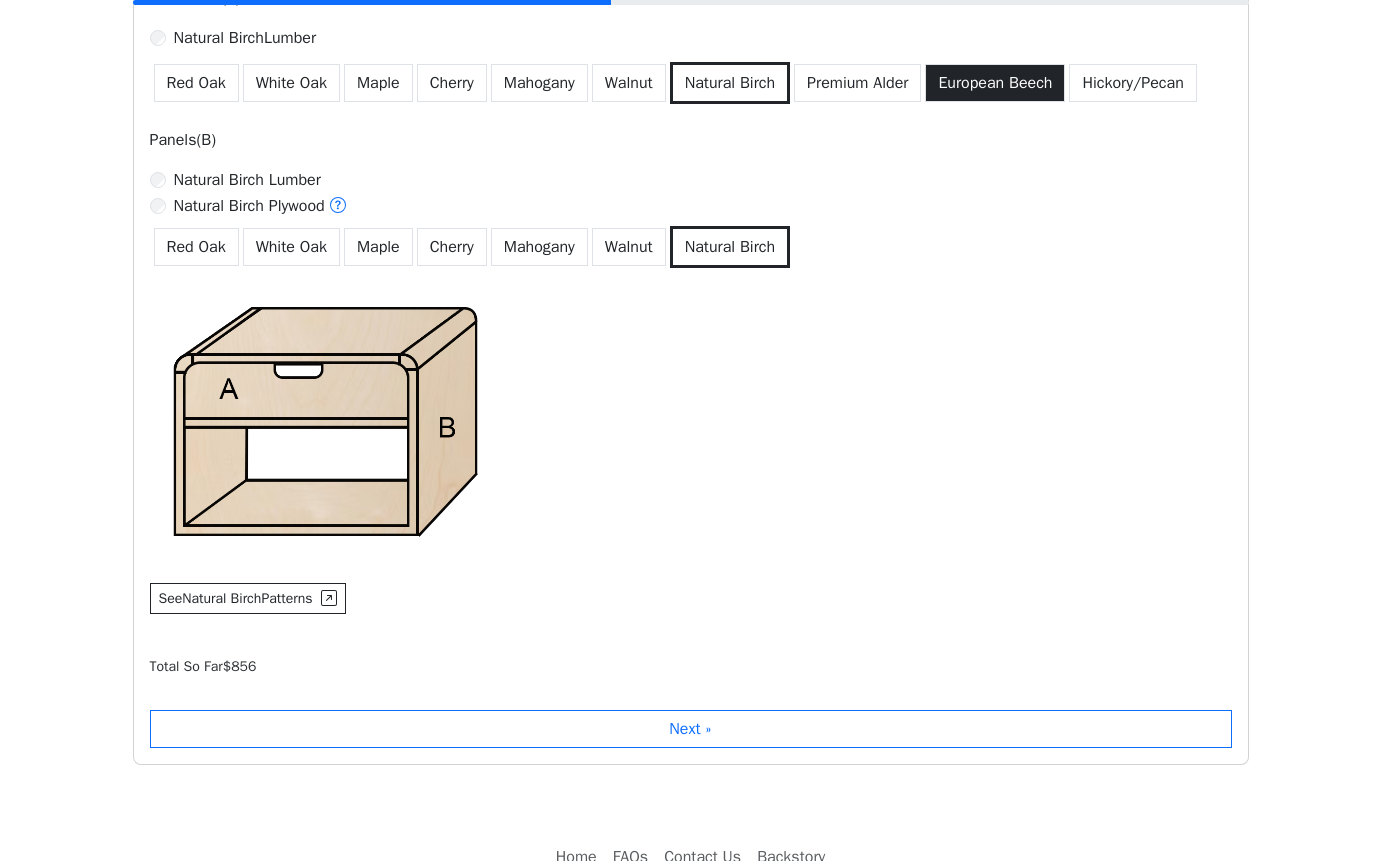 click on "European Beech" at bounding box center (995, 83) 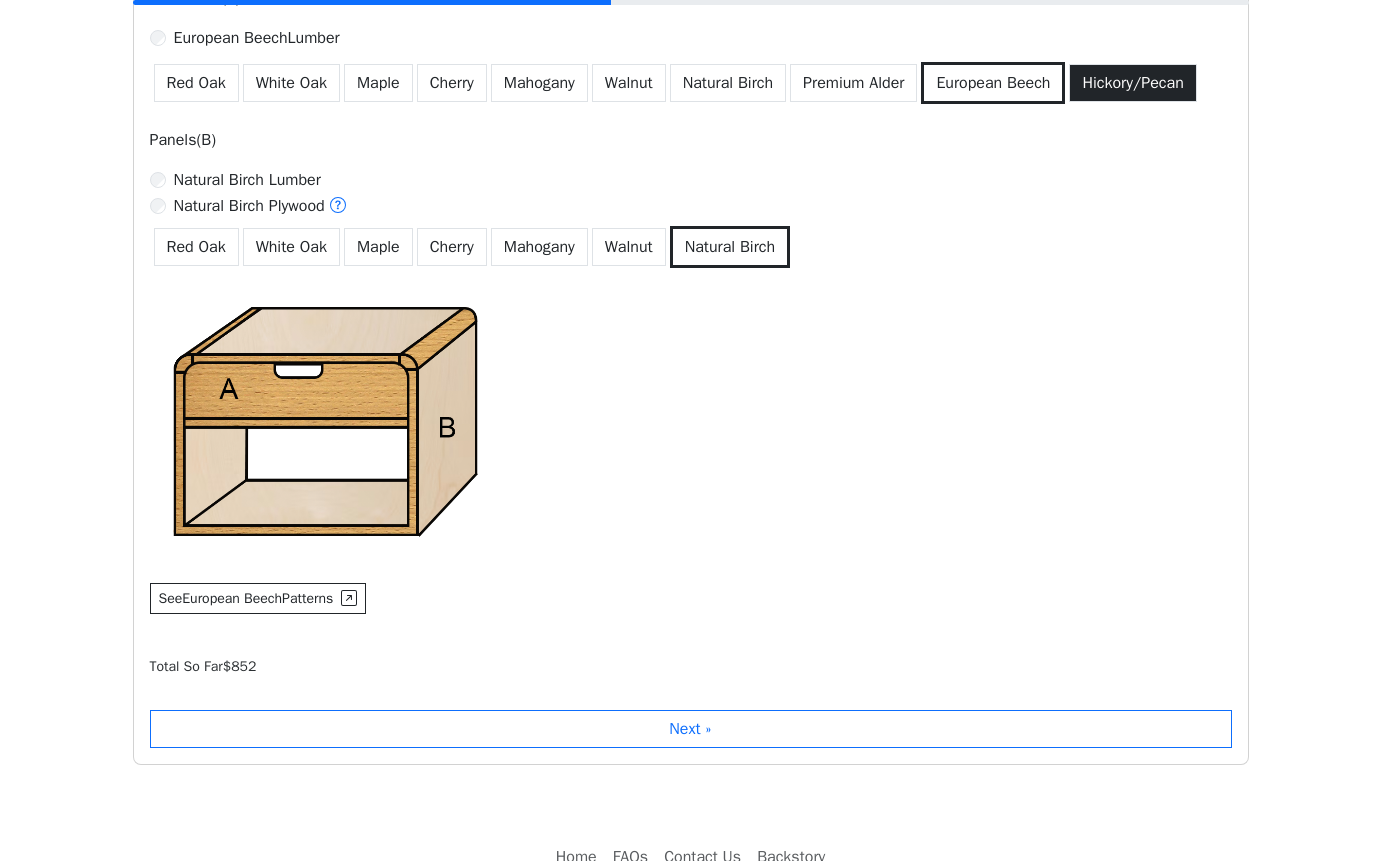 click on "Hickory/Pecan" at bounding box center [1132, 83] 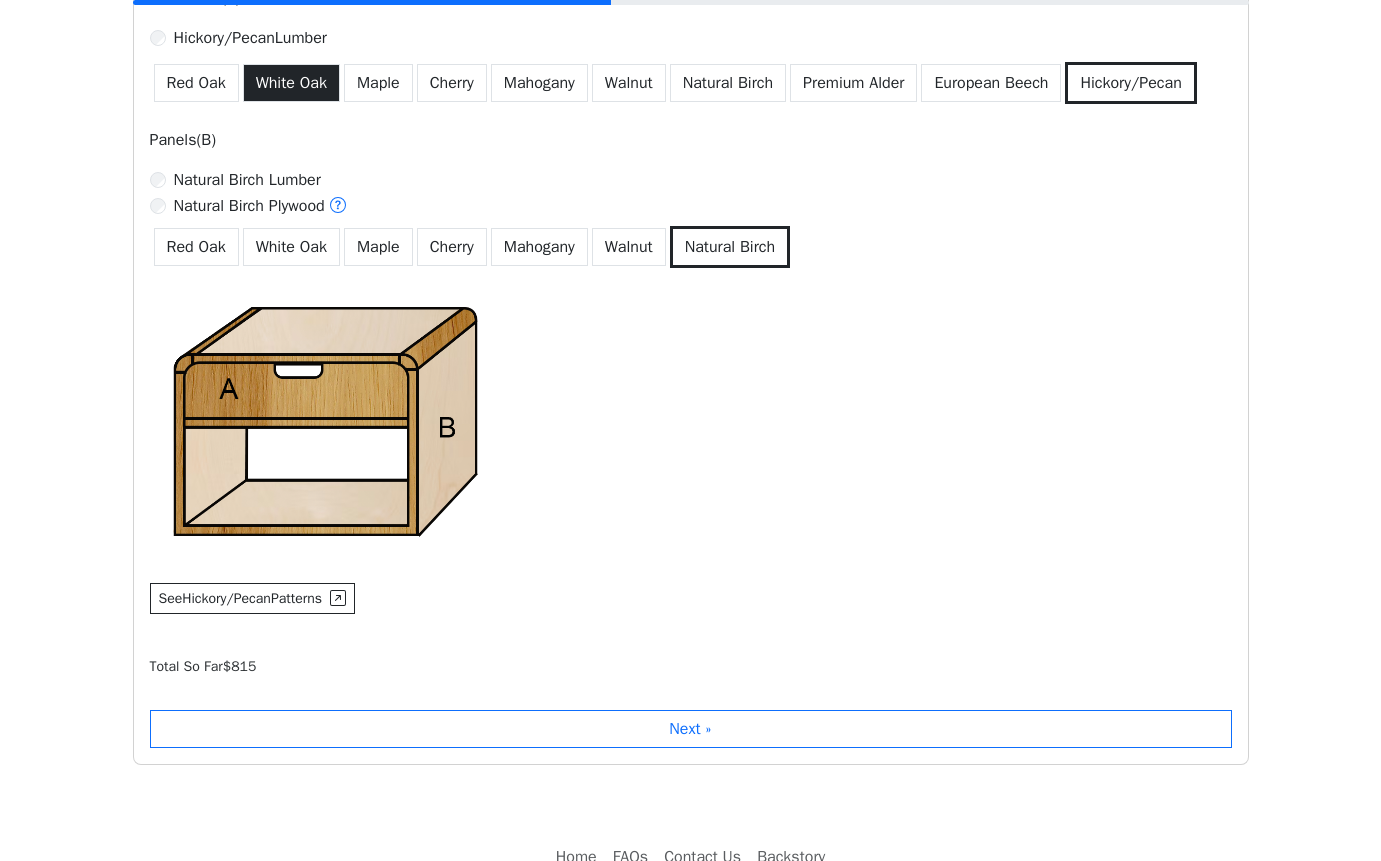 click on "White Oak" at bounding box center [291, 83] 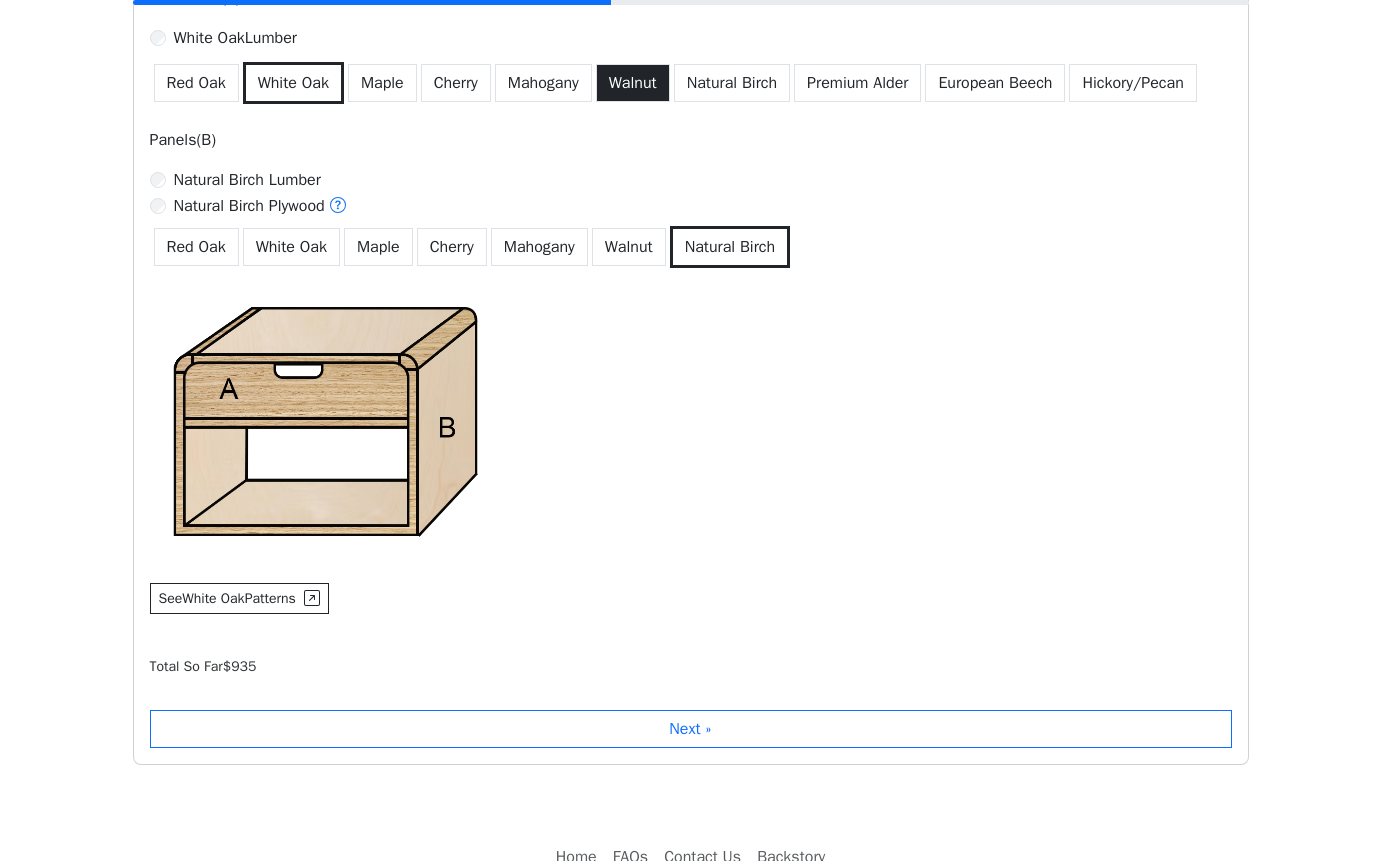 click on "Walnut" at bounding box center [633, 83] 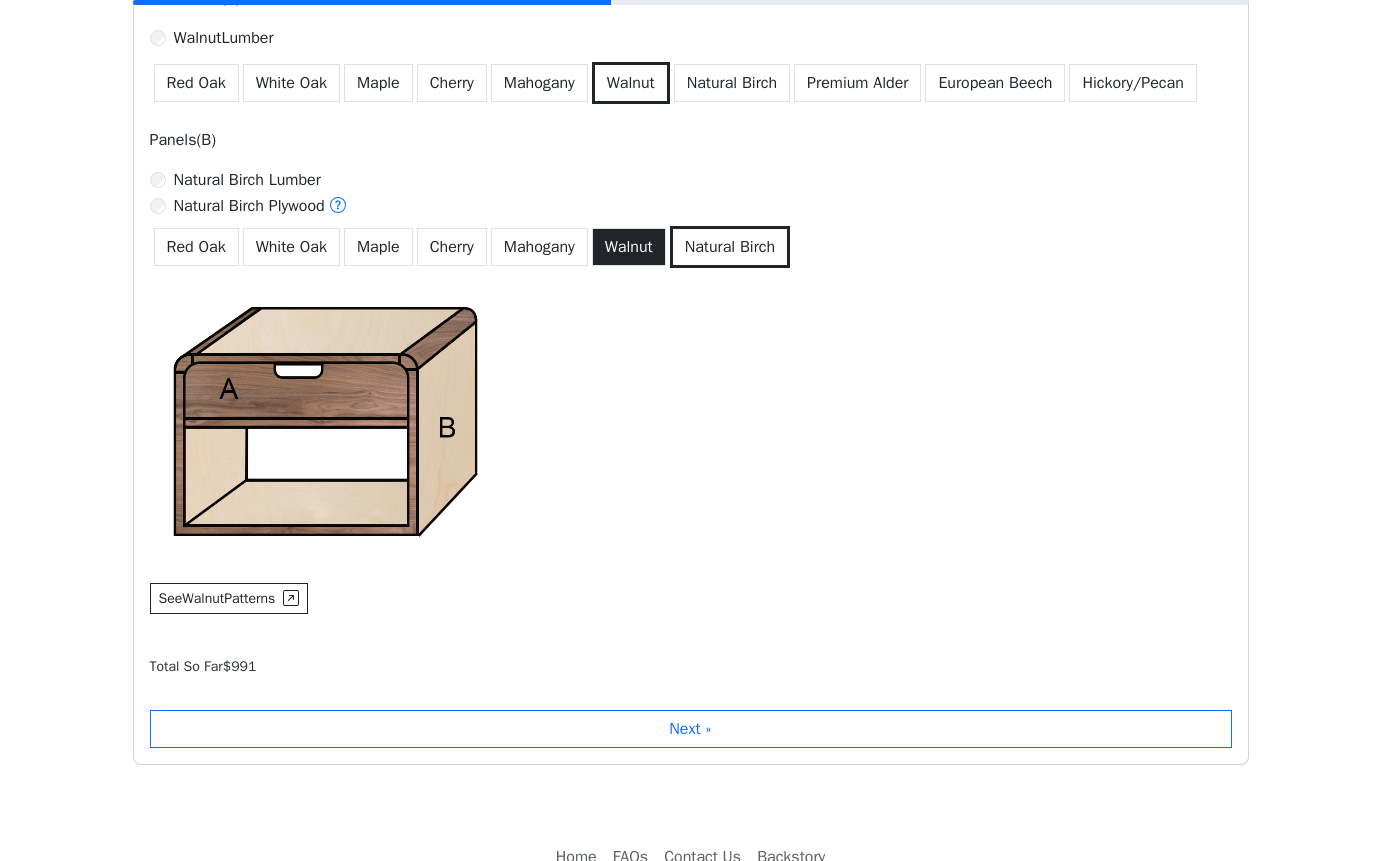 click on "Walnut" at bounding box center (629, 247) 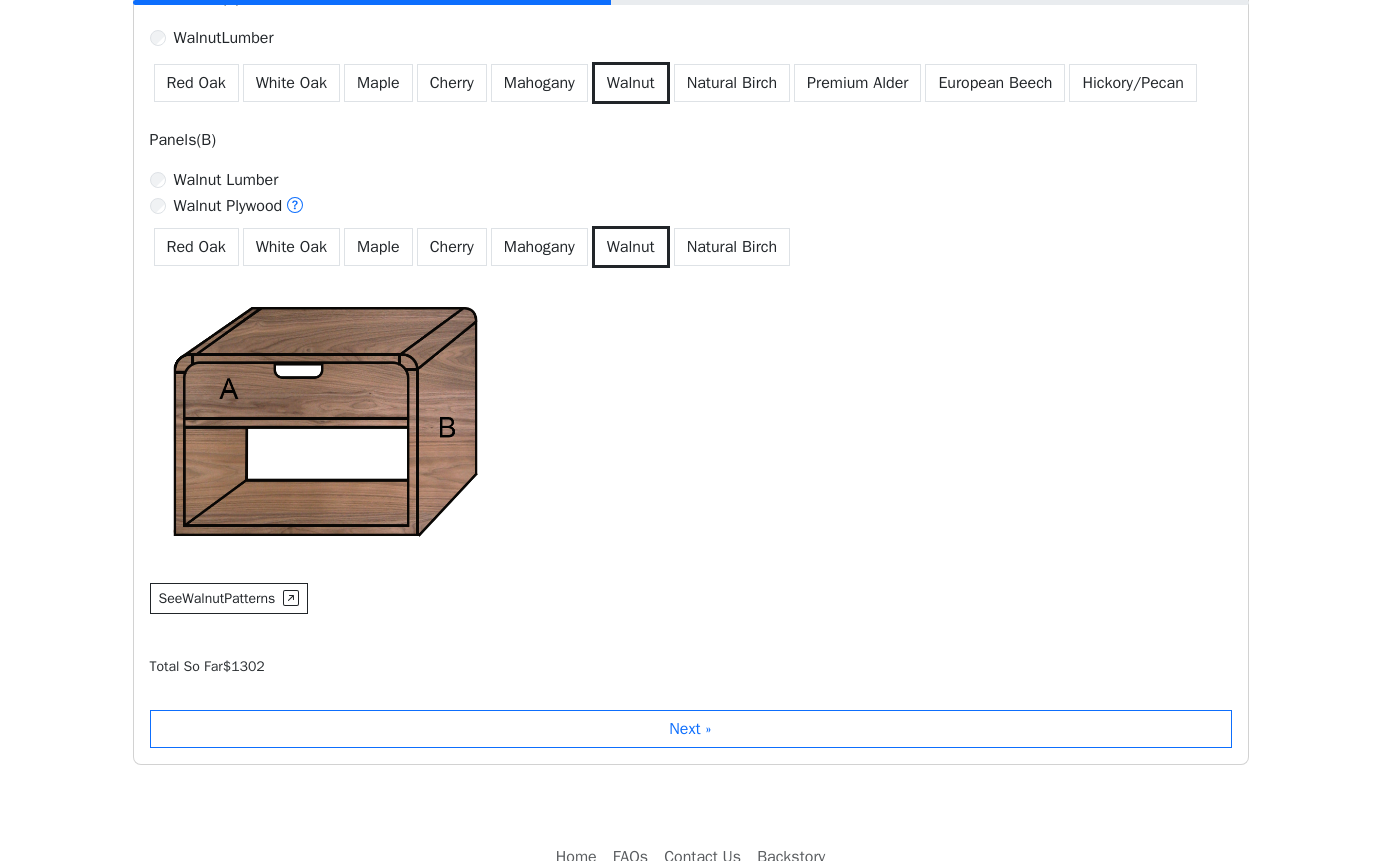 click on "Walnut   Lumber" at bounding box center [226, 180] 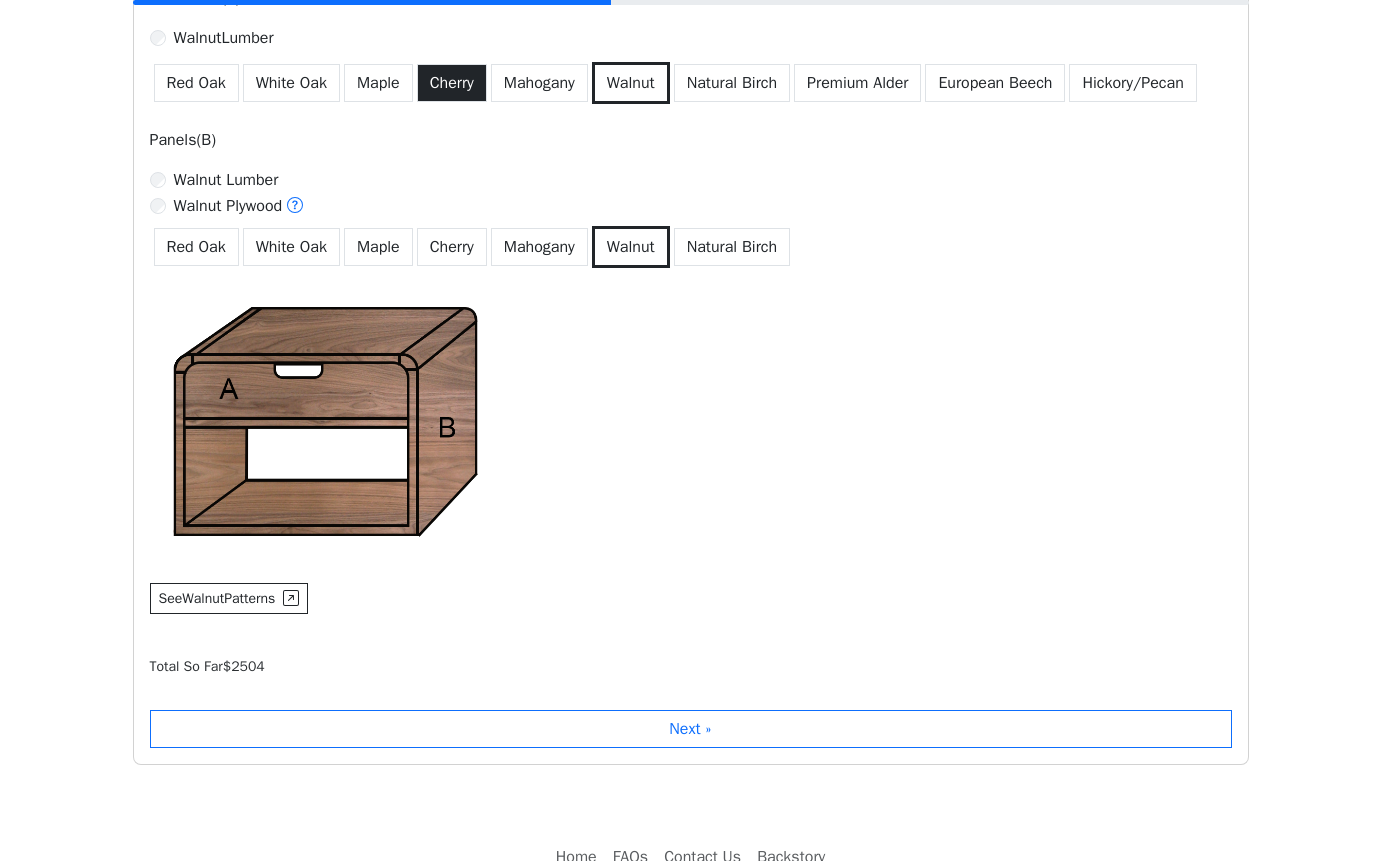 click on "Cherry" at bounding box center [452, 83] 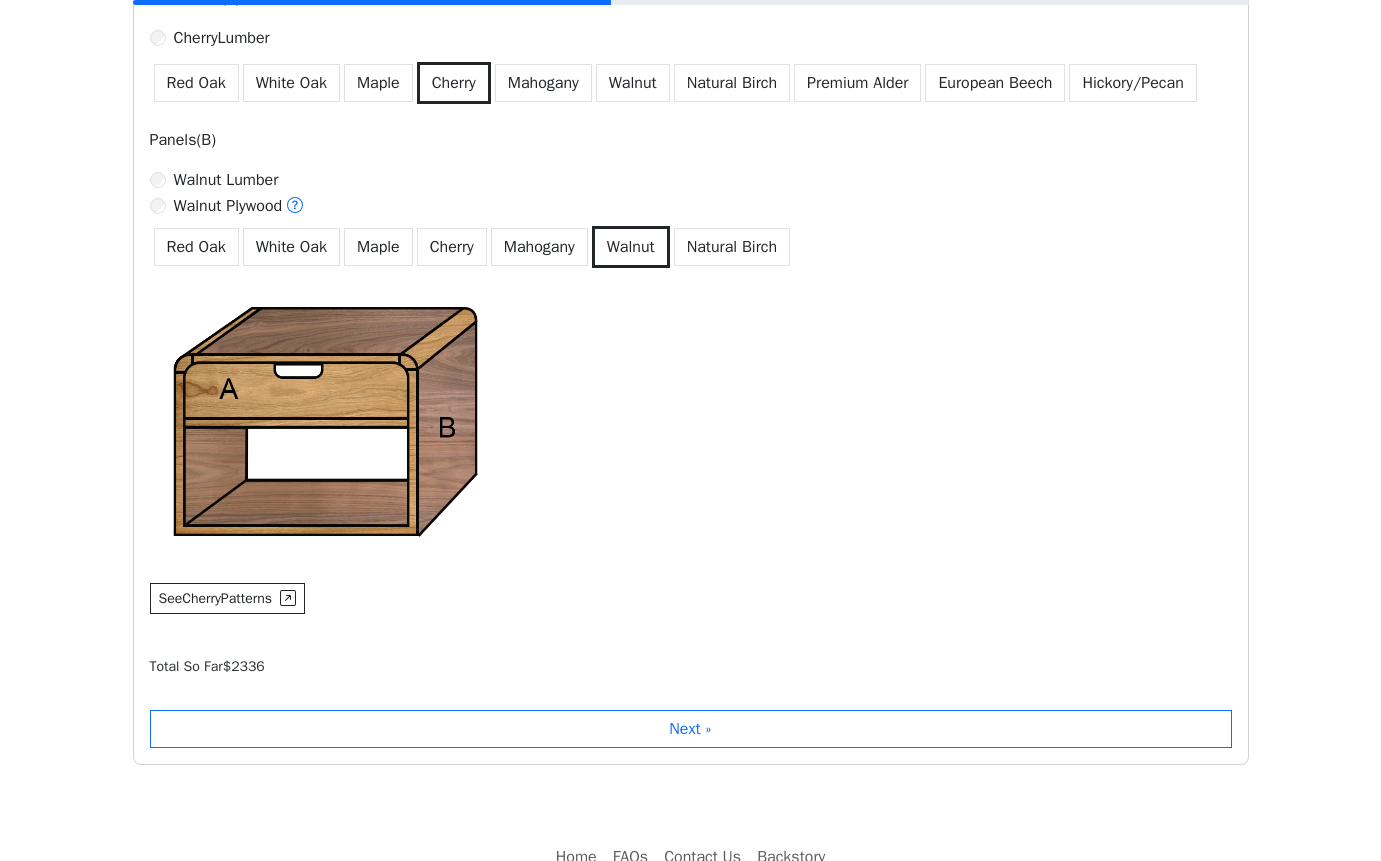 click on "Walnut   Plywood" at bounding box center [239, 207] 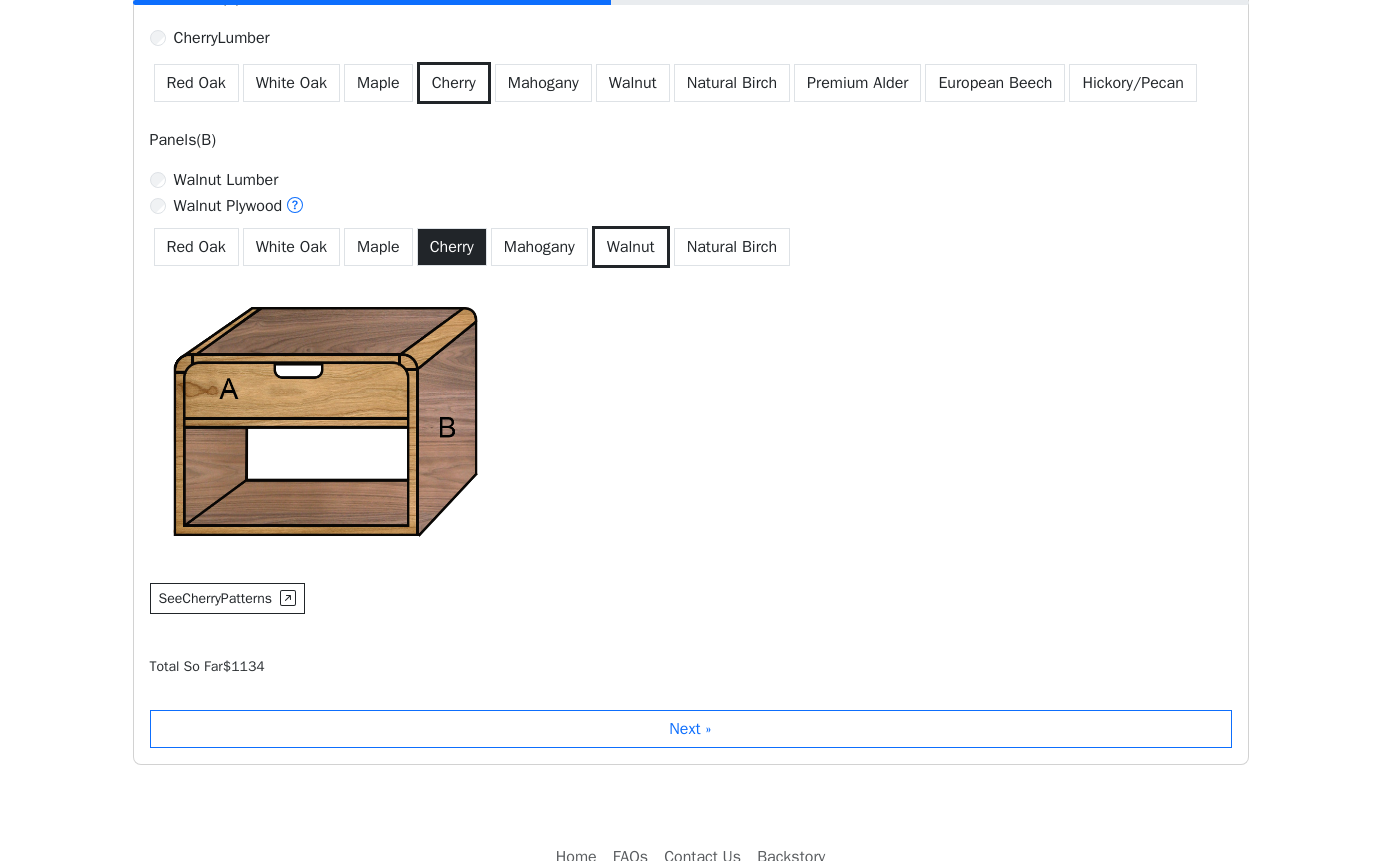 click on "Cherry" at bounding box center (452, 247) 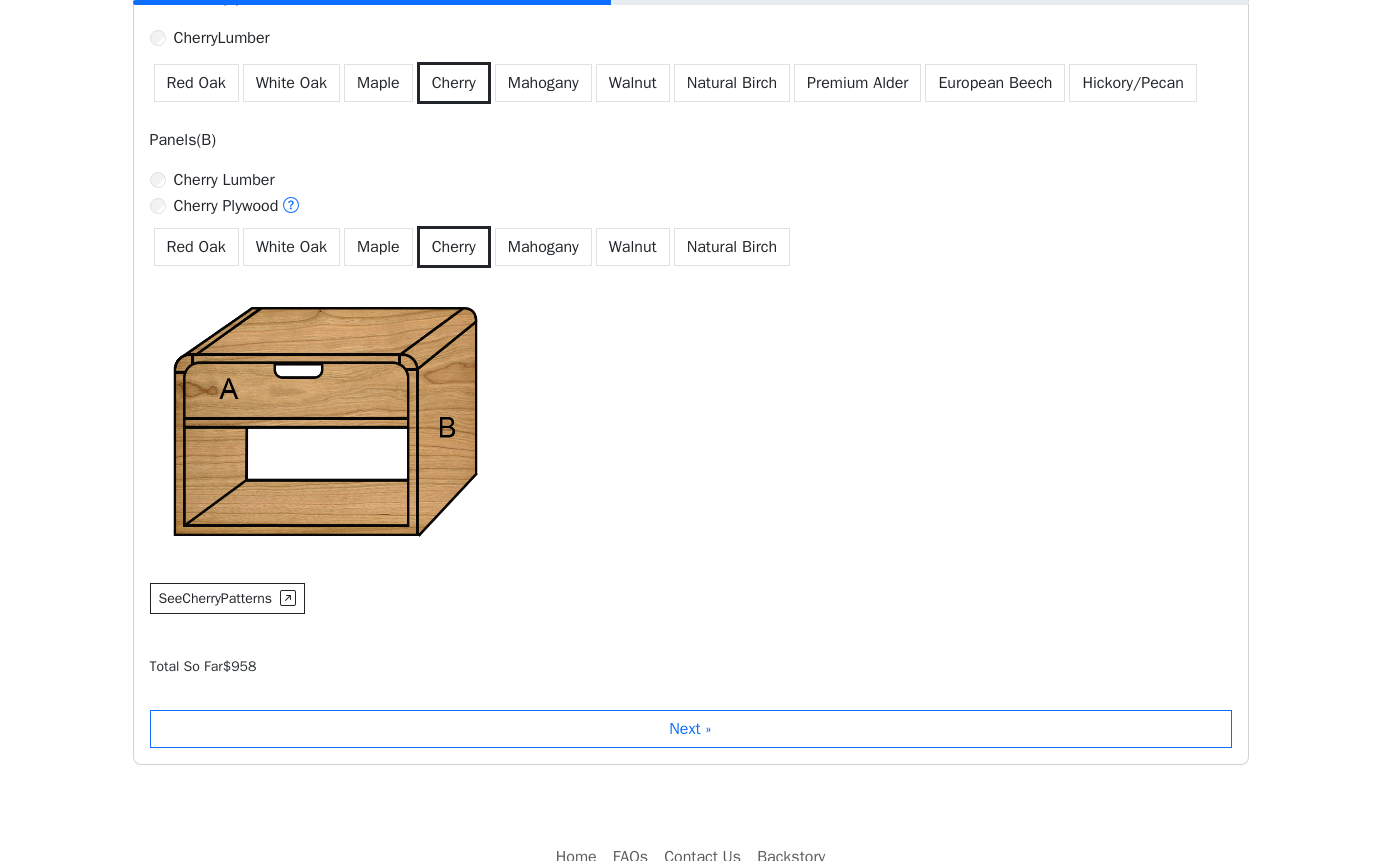 click on "Cherry   Lumber" at bounding box center (224, 180) 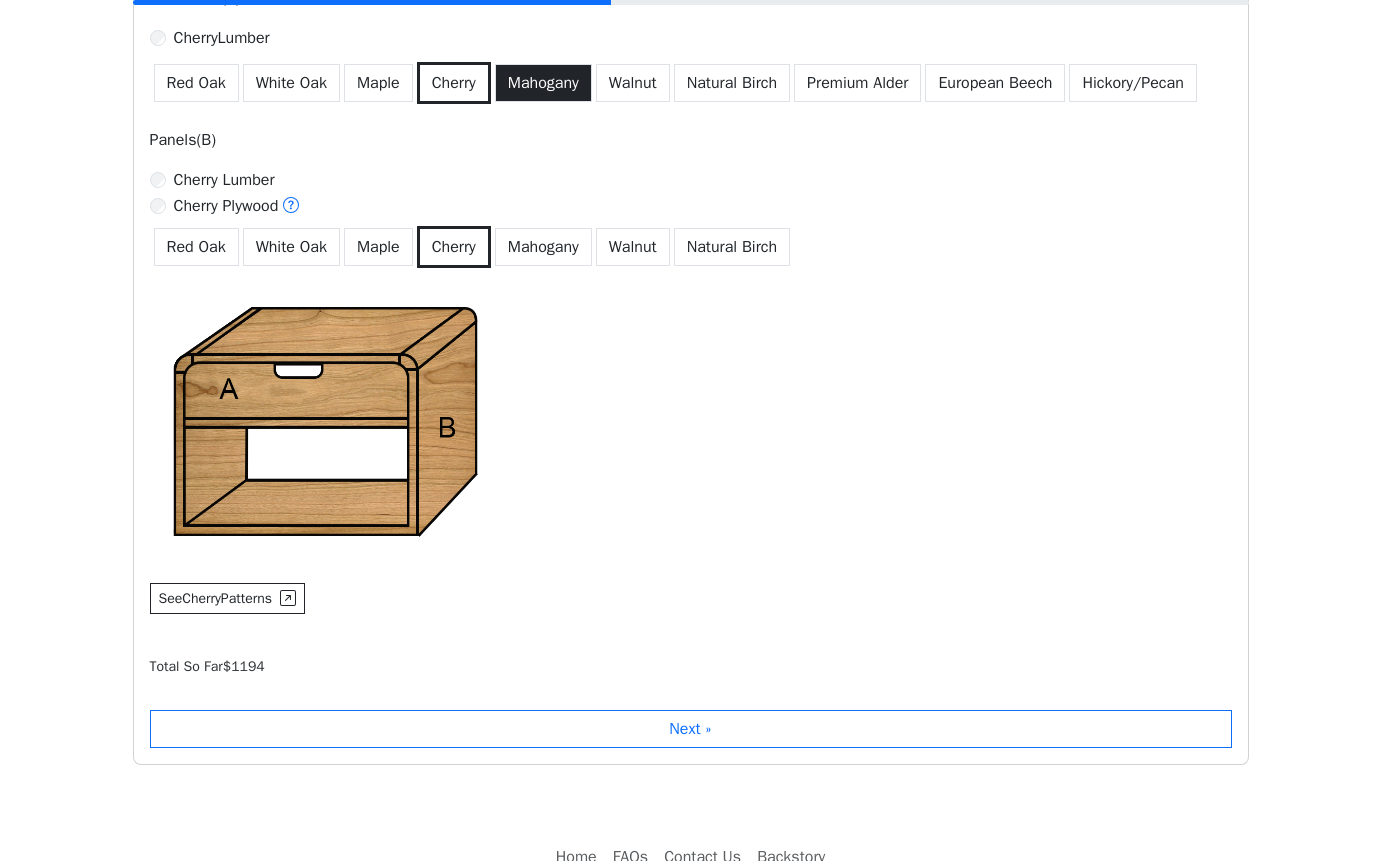 click on "Mahogany" at bounding box center (543, 83) 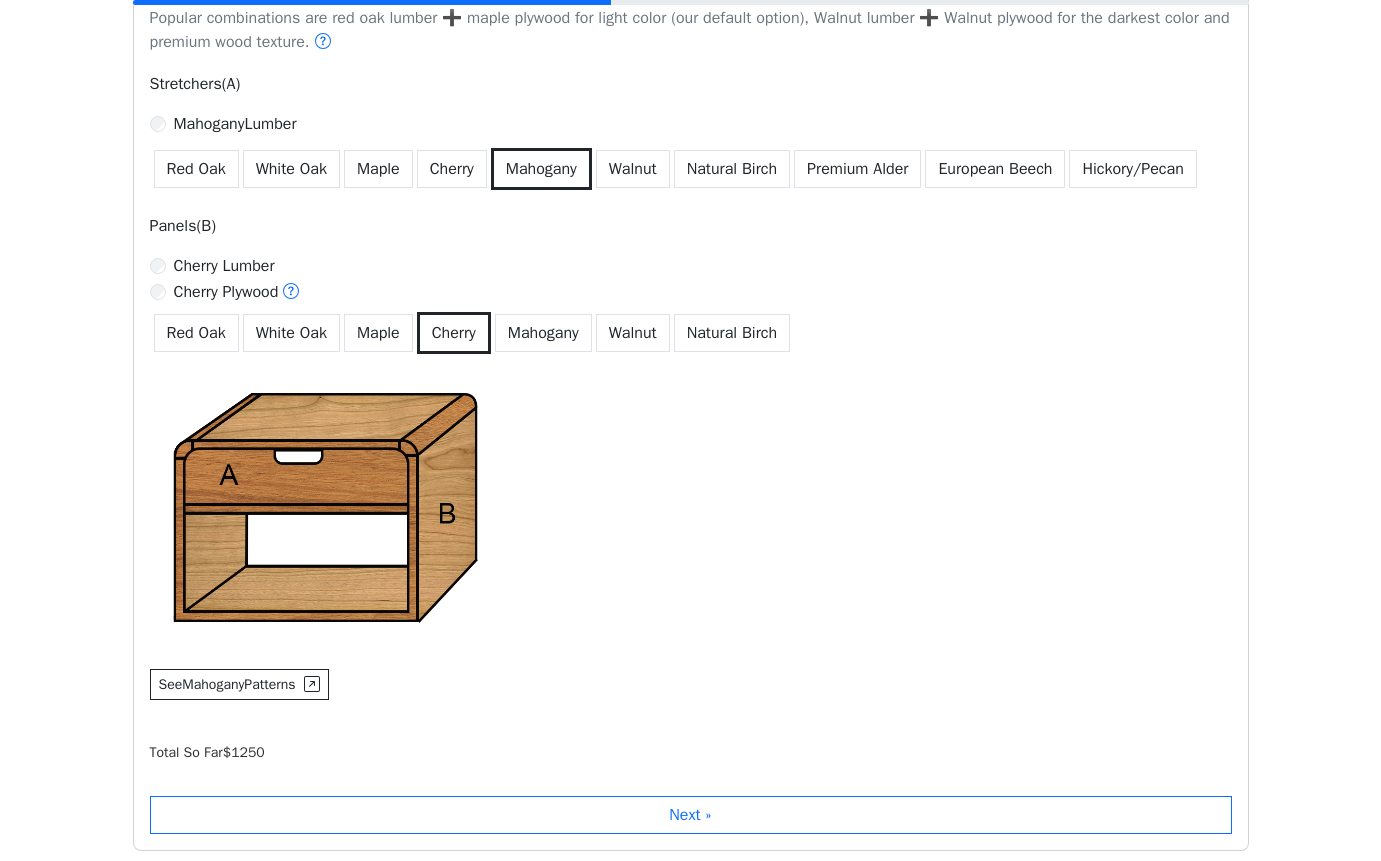 scroll, scrollTop: 1014, scrollLeft: 0, axis: vertical 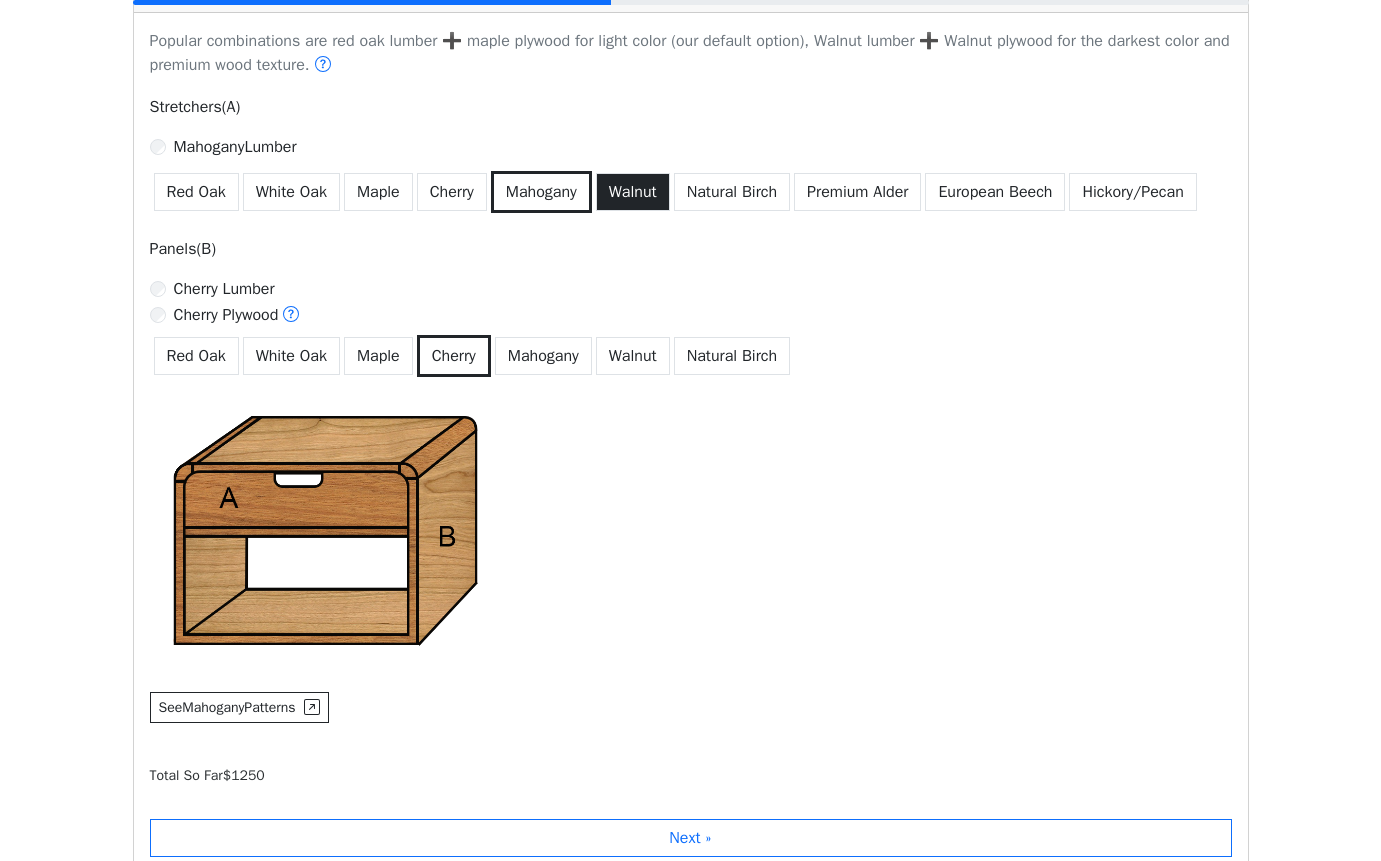 click on "Walnut" at bounding box center [633, 192] 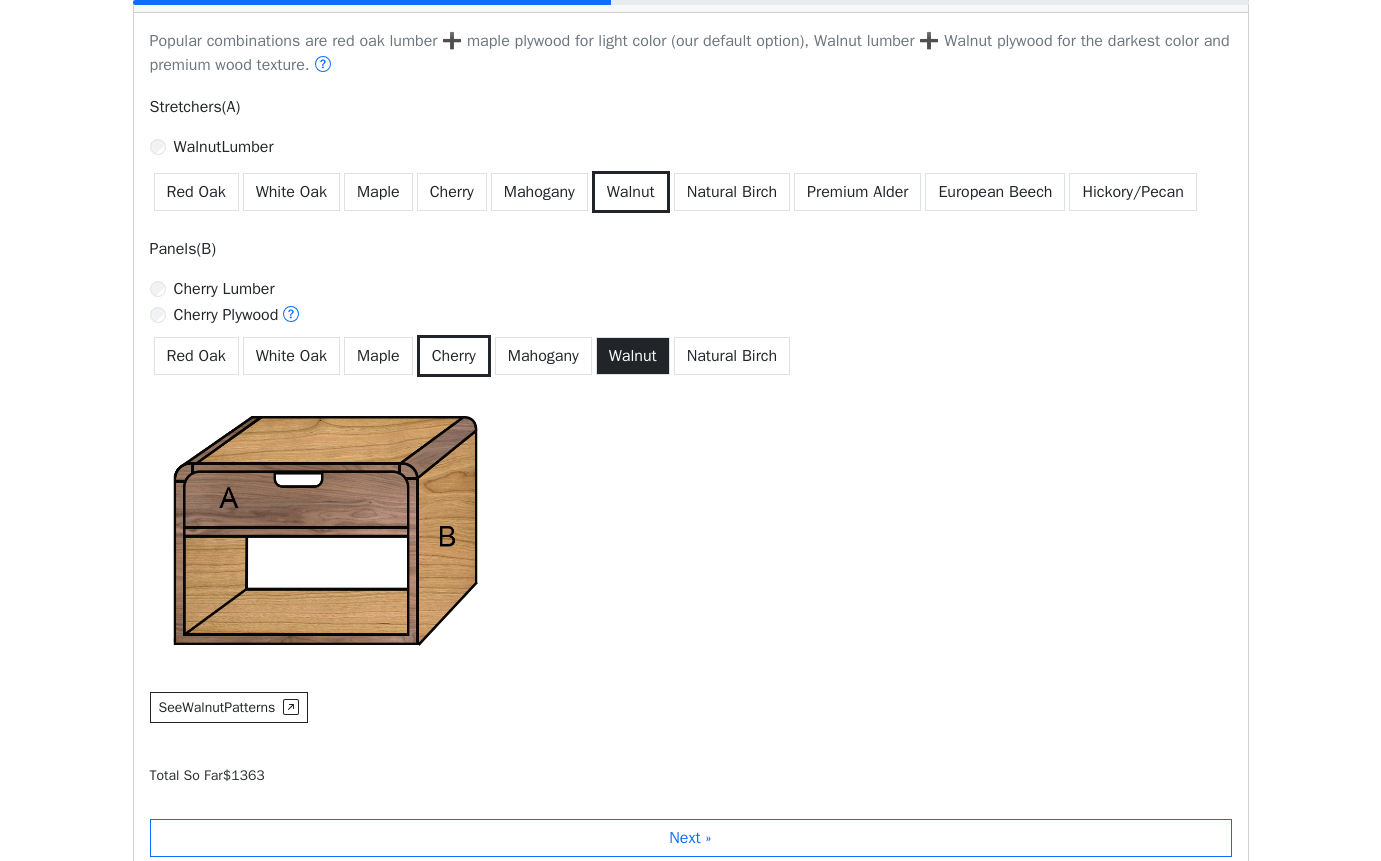 click on "Walnut" at bounding box center (633, 356) 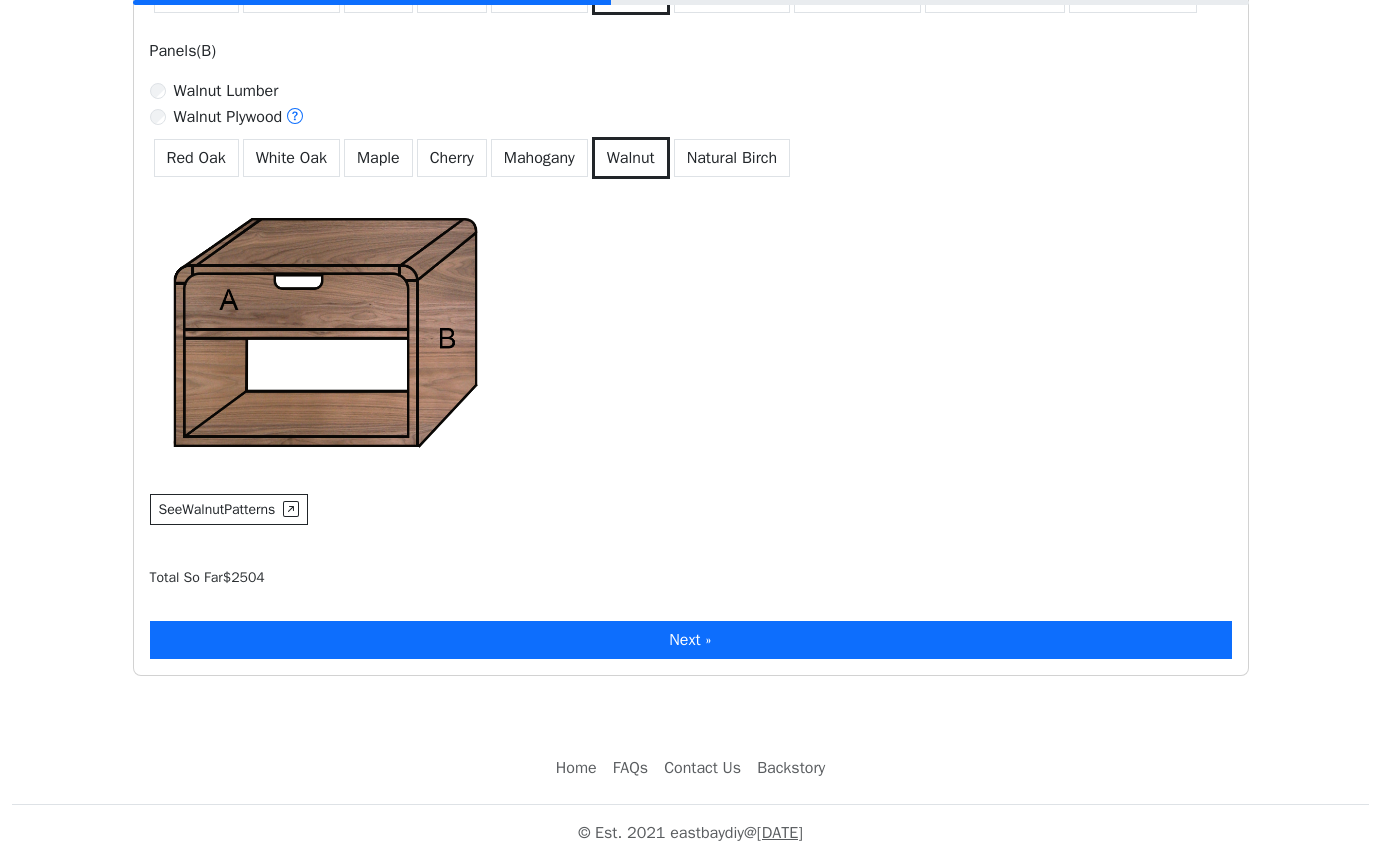 click on "Next »" at bounding box center (691, 640) 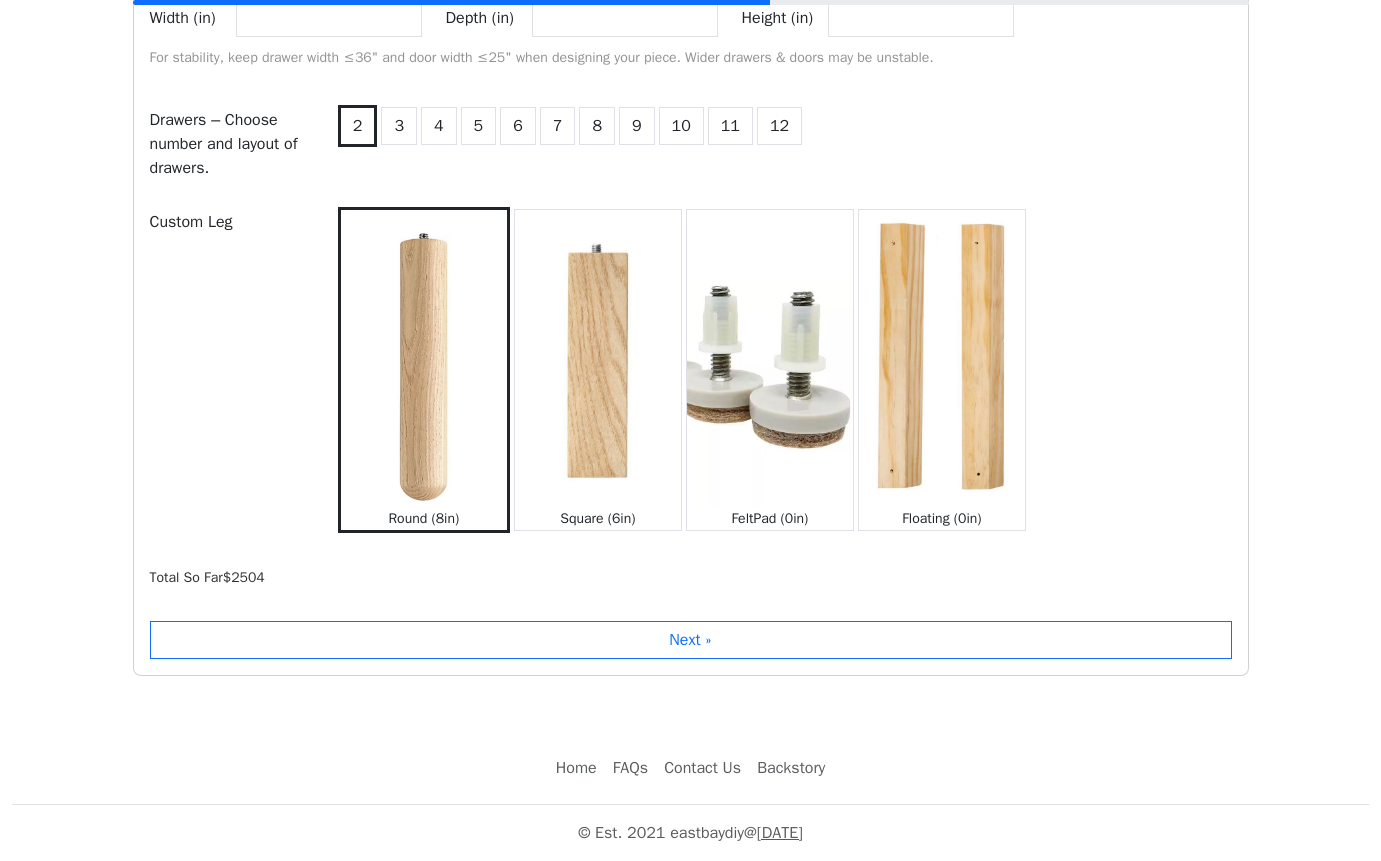 scroll, scrollTop: 1967, scrollLeft: 0, axis: vertical 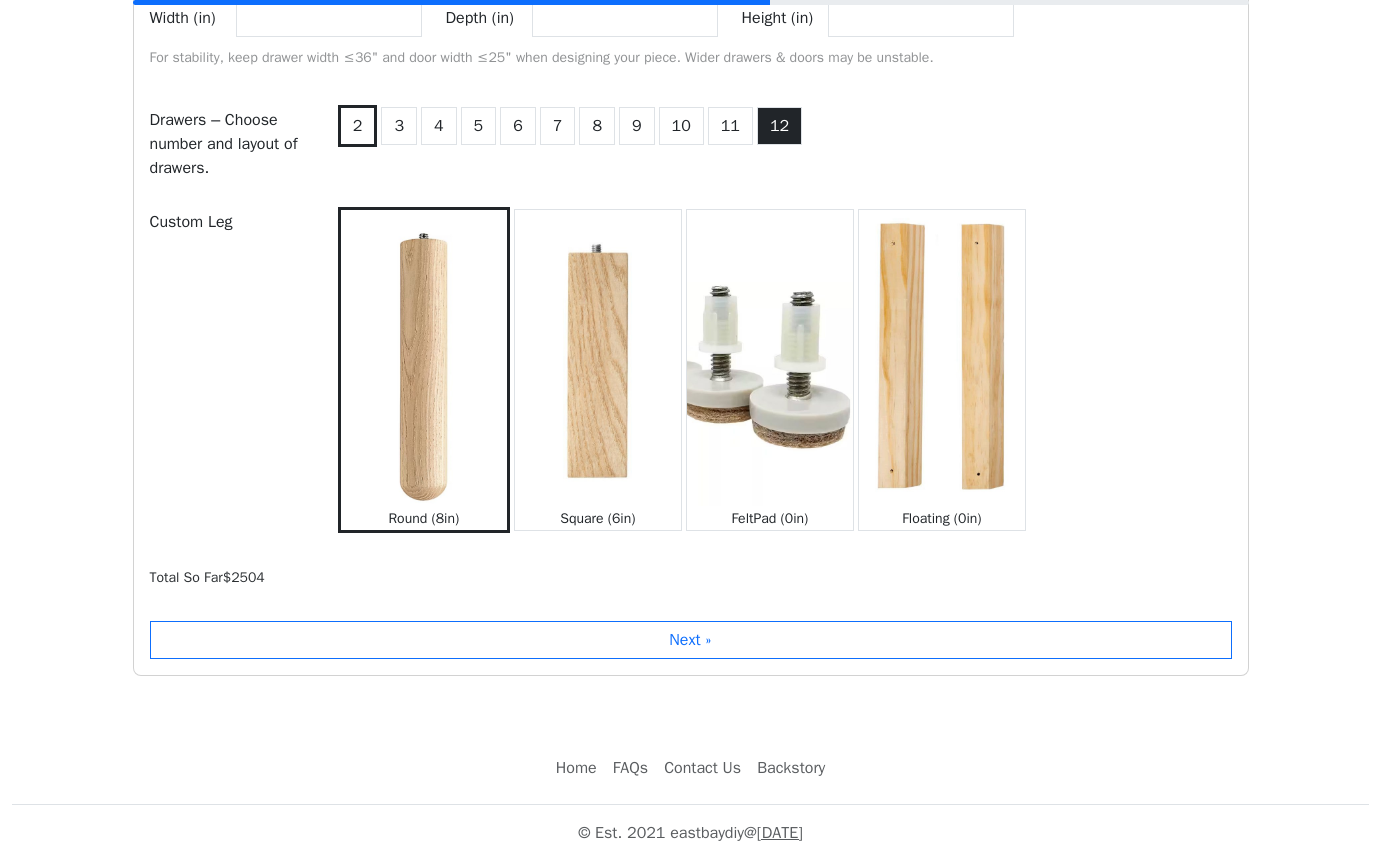 click on "12" at bounding box center (779, 126) 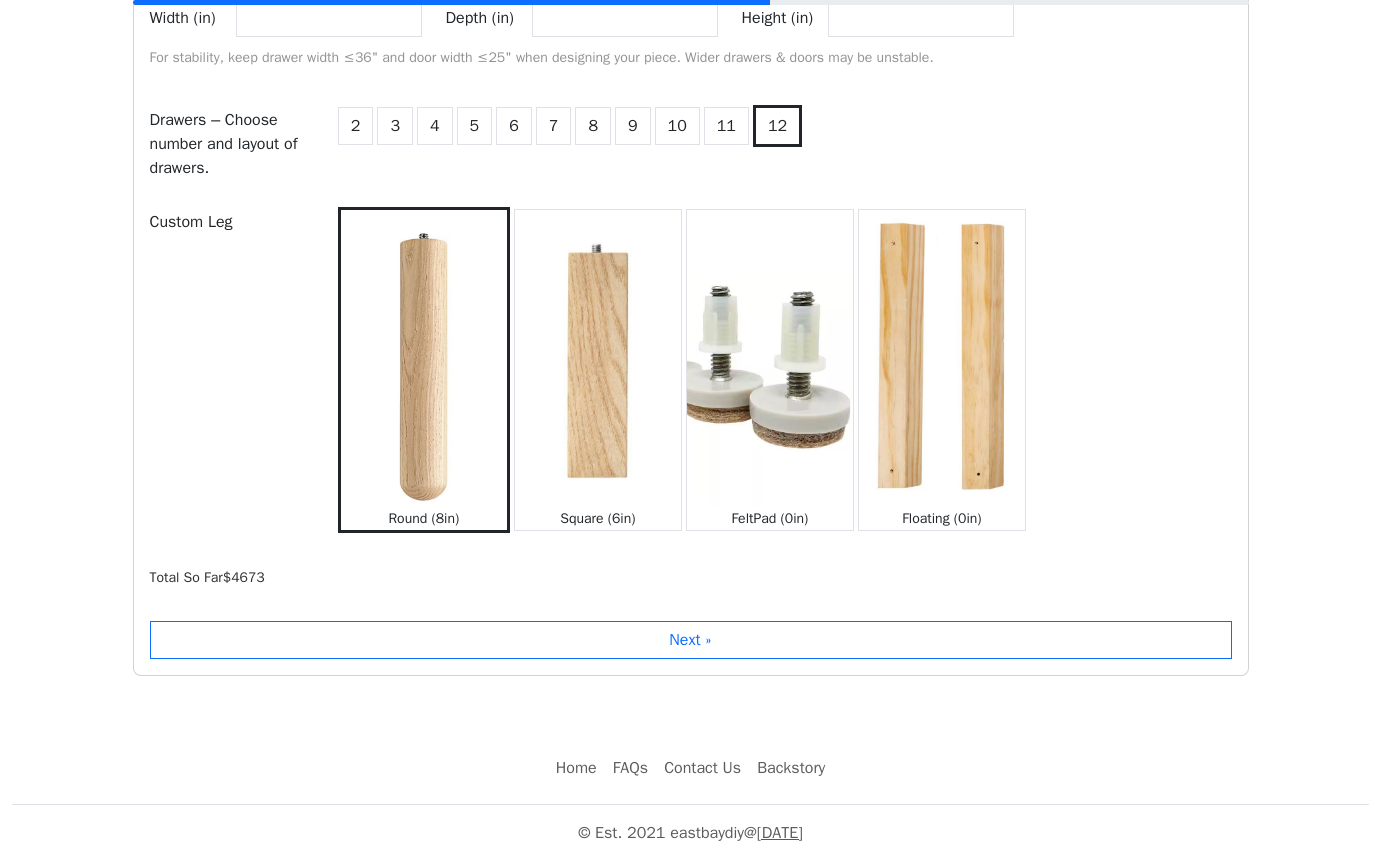 click at bounding box center [598, 357] 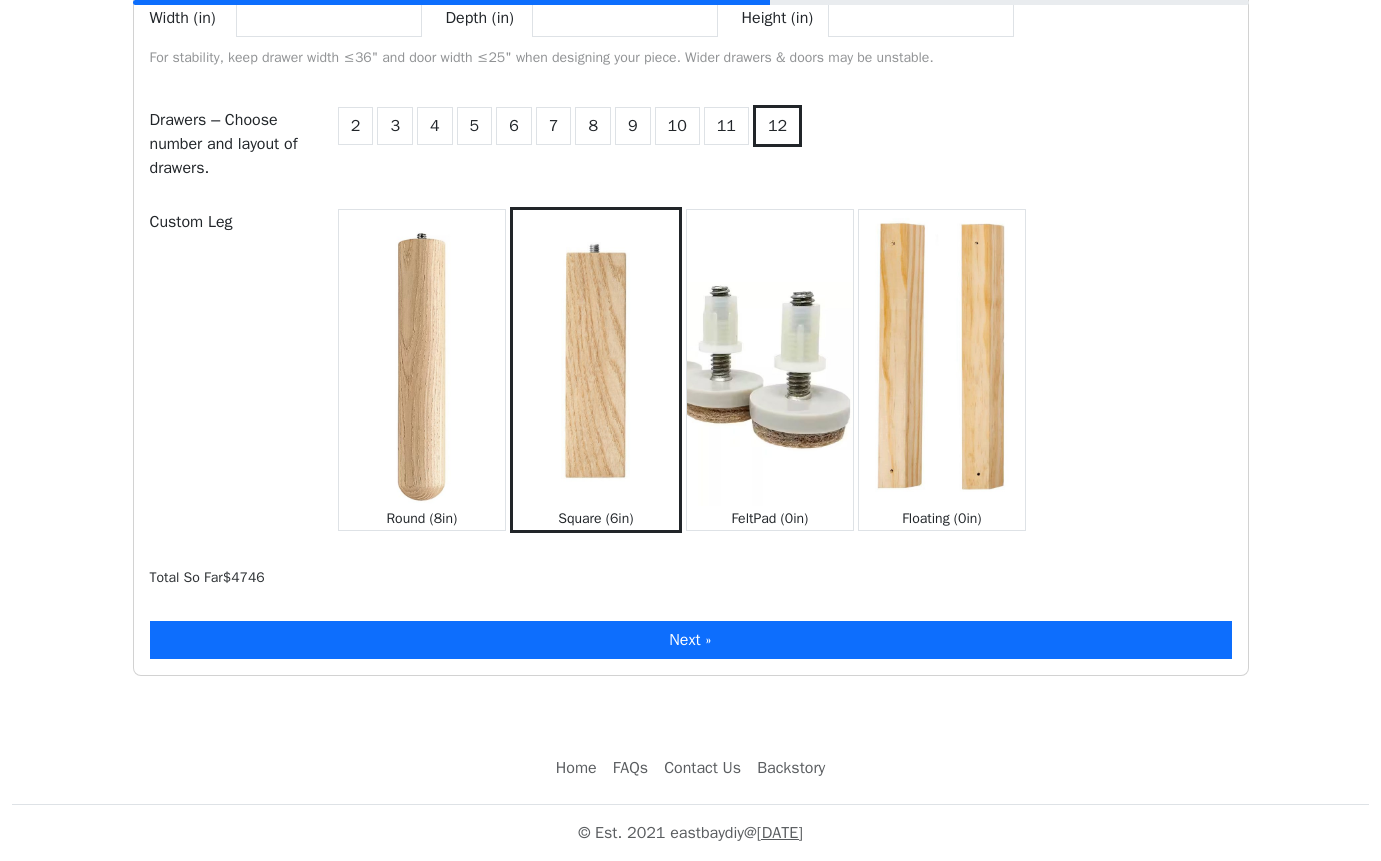 click on "Next »" at bounding box center [691, 640] 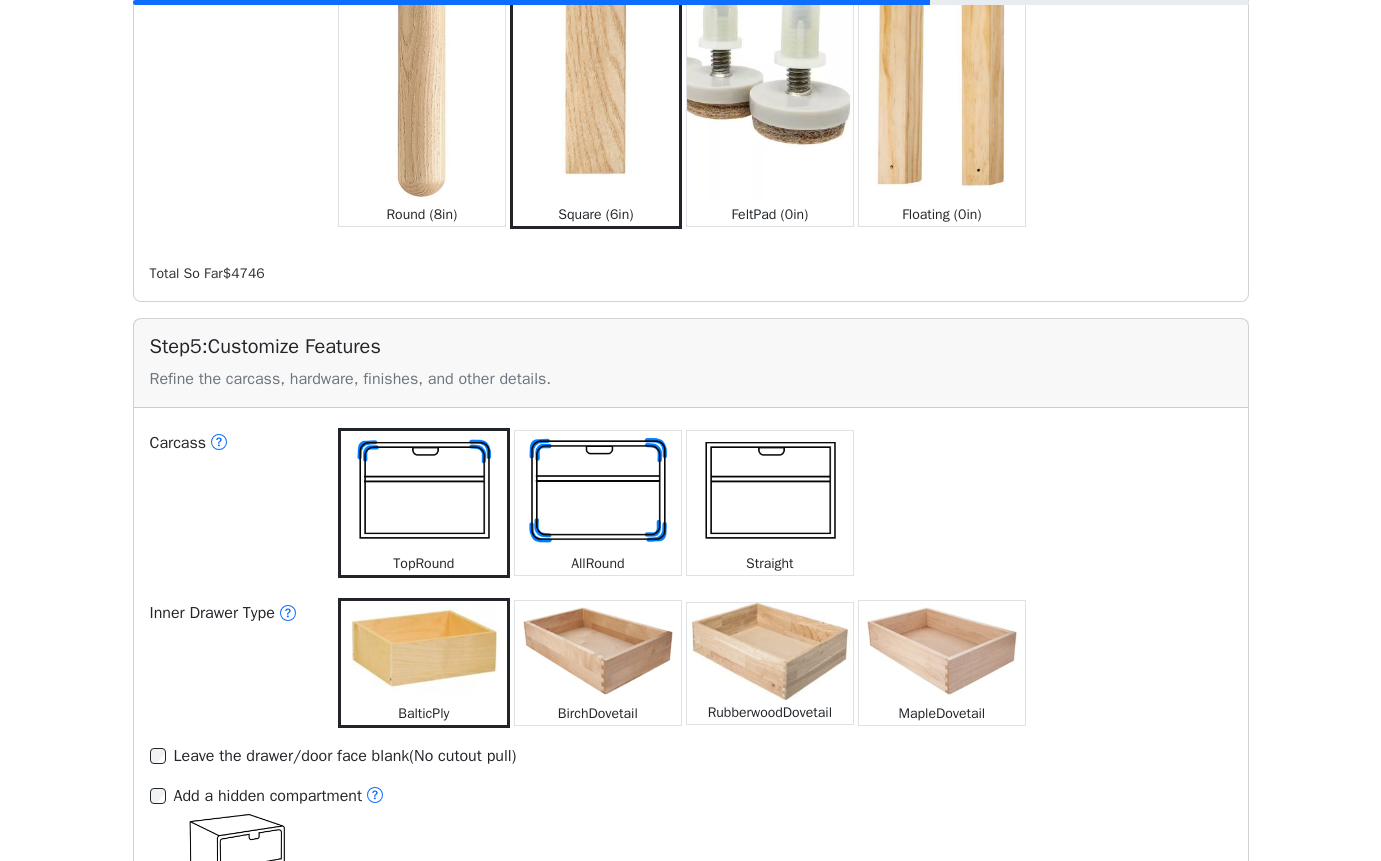 scroll, scrollTop: 2294, scrollLeft: 0, axis: vertical 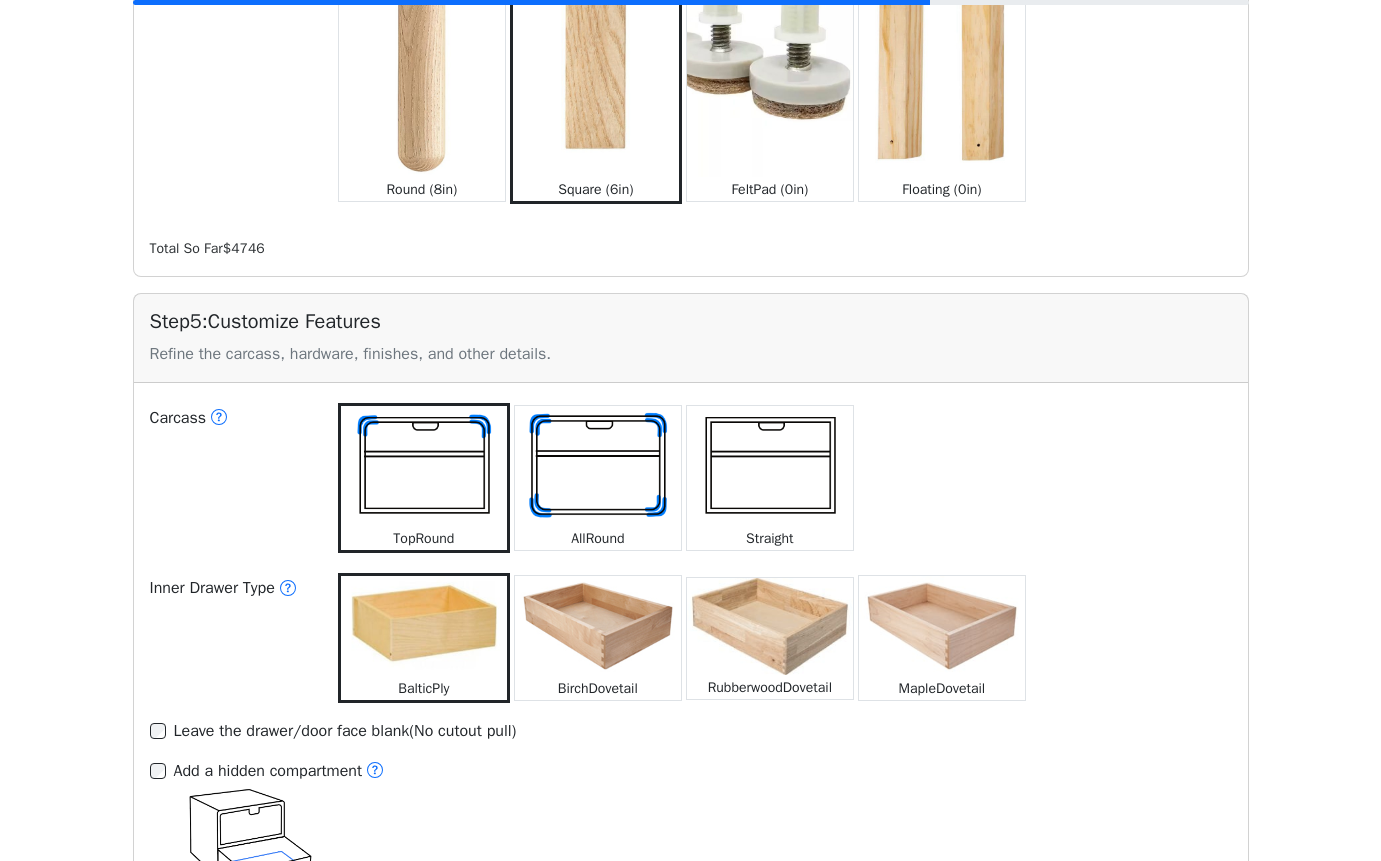 click at bounding box center (770, 466) 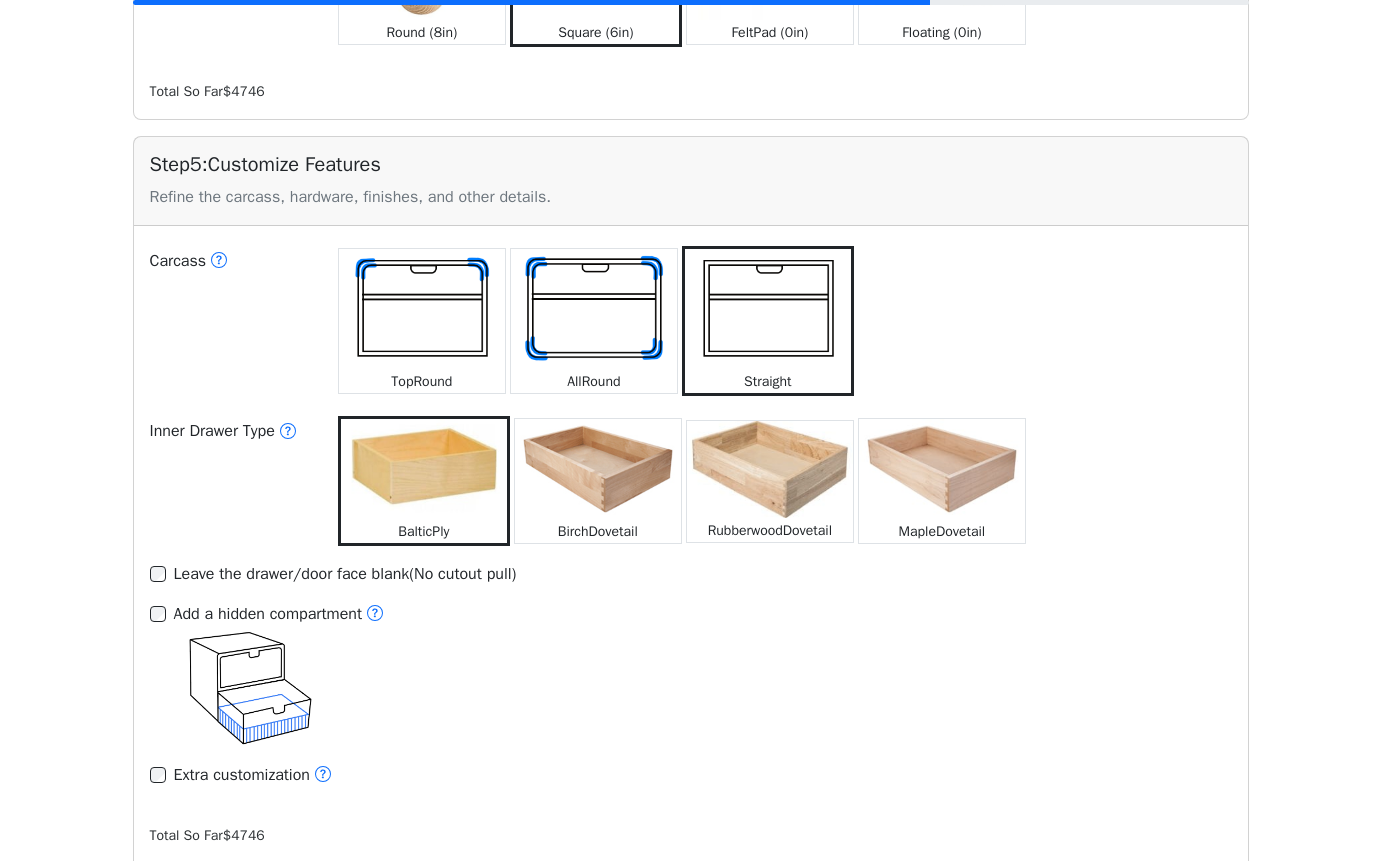 scroll, scrollTop: 2494, scrollLeft: 0, axis: vertical 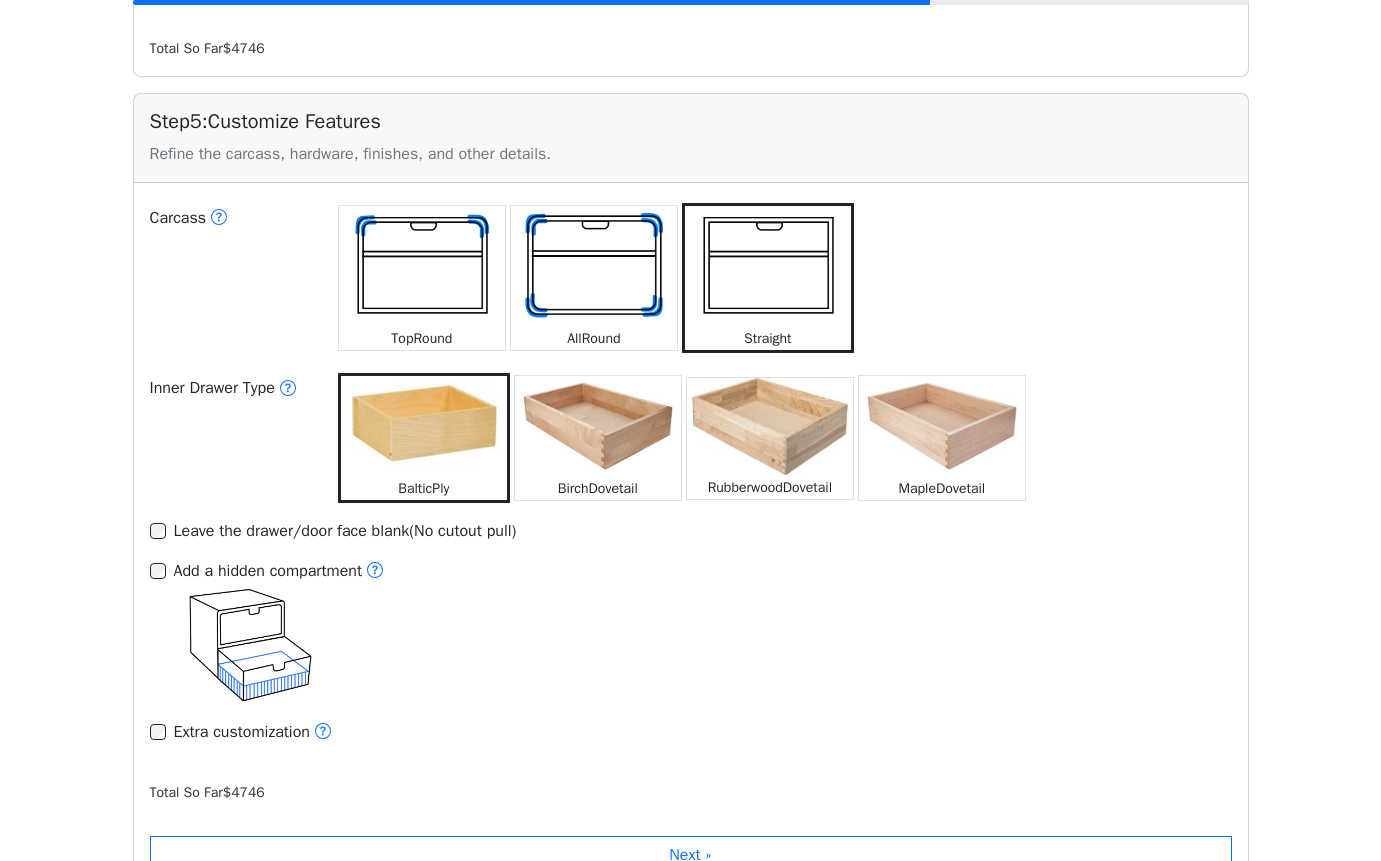 click at bounding box center (598, 426) 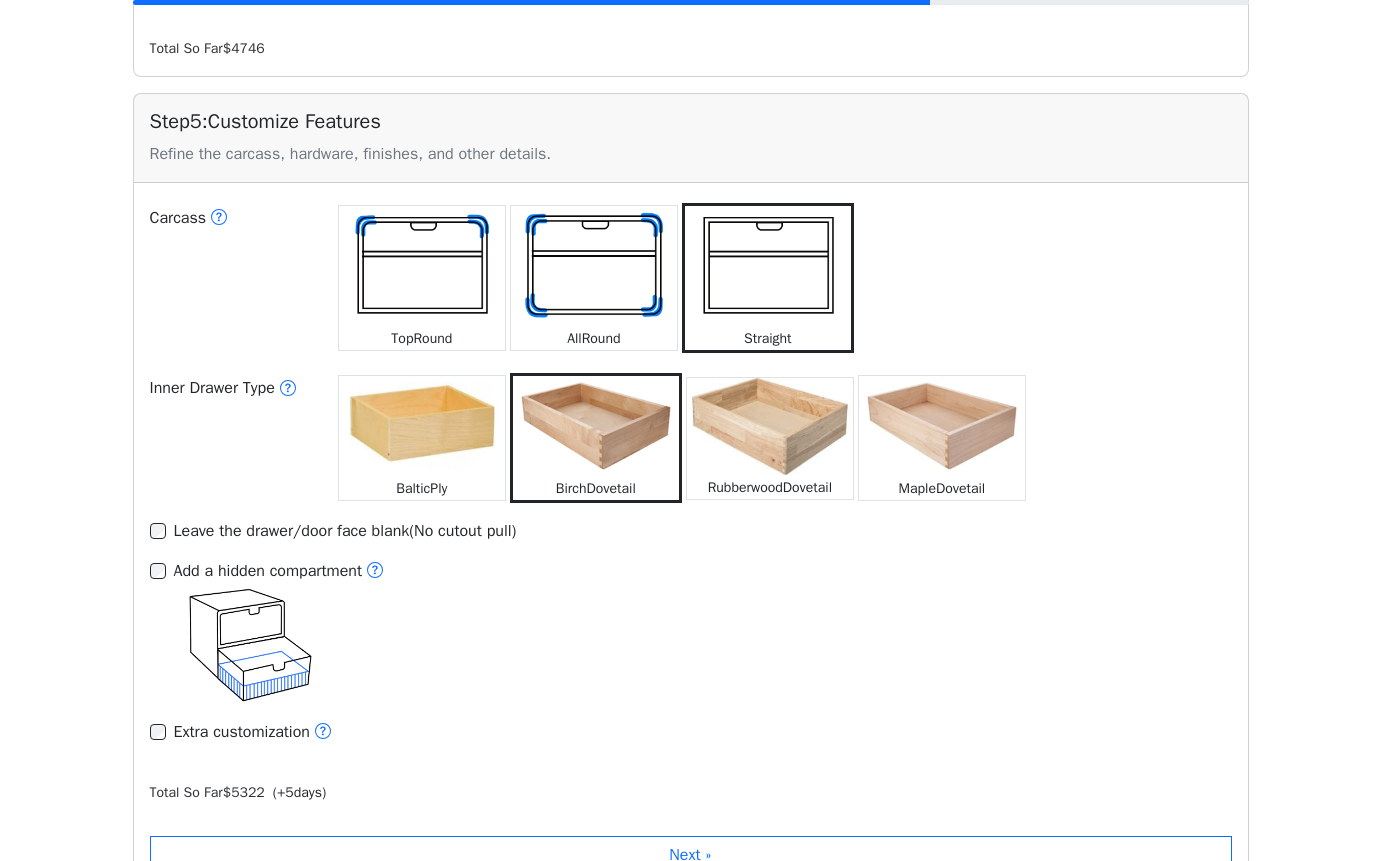 click at bounding box center (942, 426) 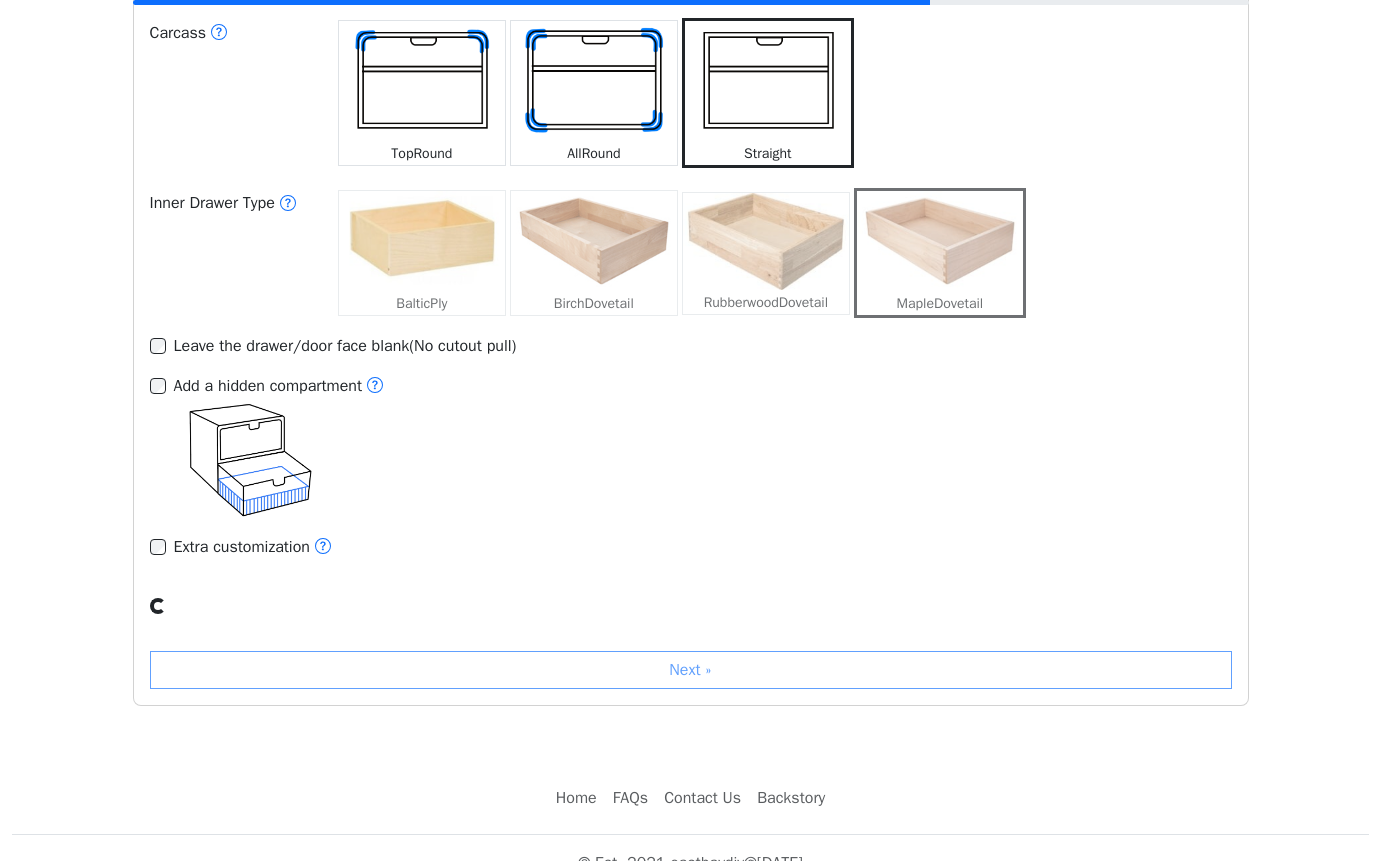 scroll, scrollTop: 2713, scrollLeft: 0, axis: vertical 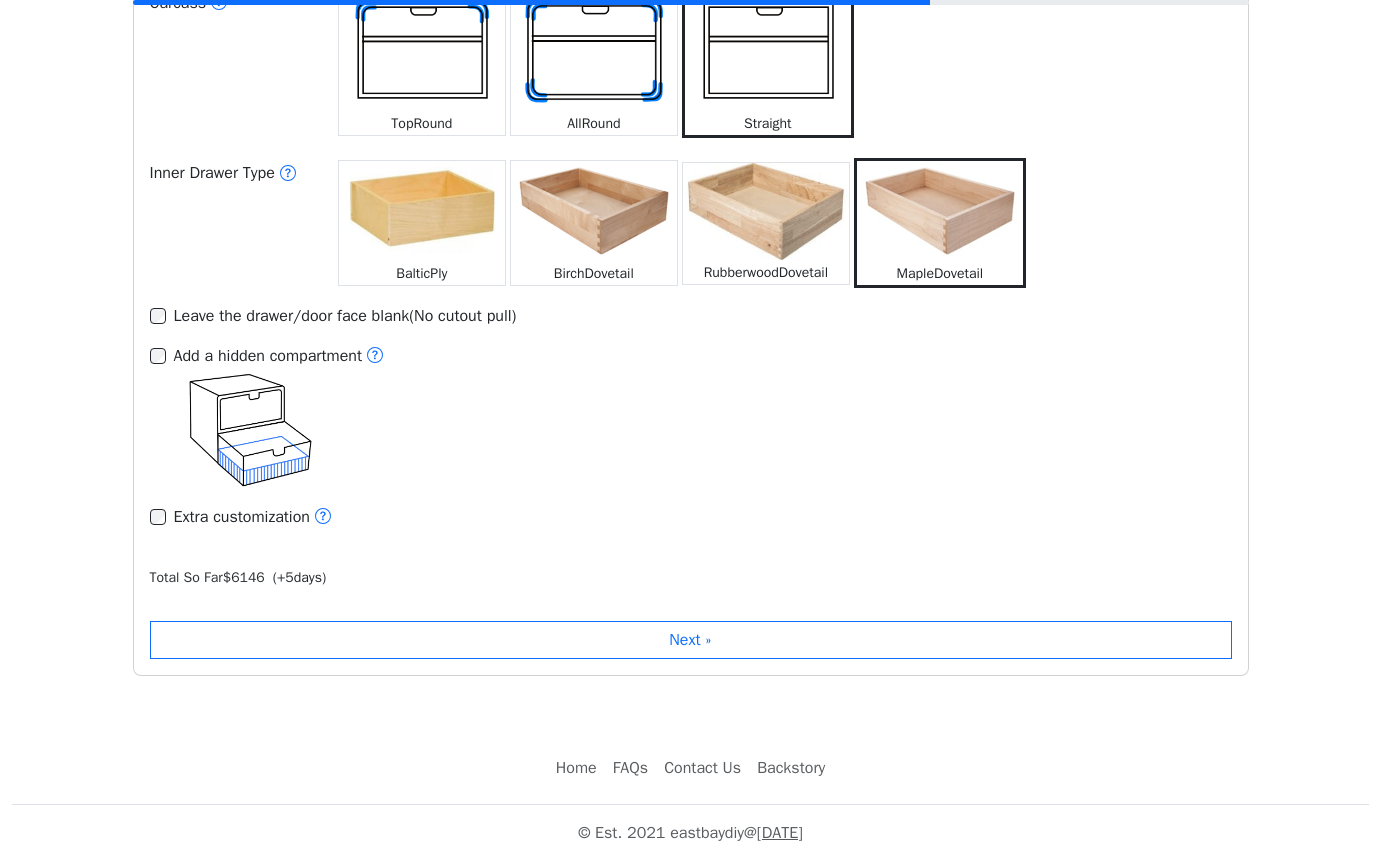 click on "Leave the drawer/door face blank(No cutout pull)" at bounding box center [345, 316] 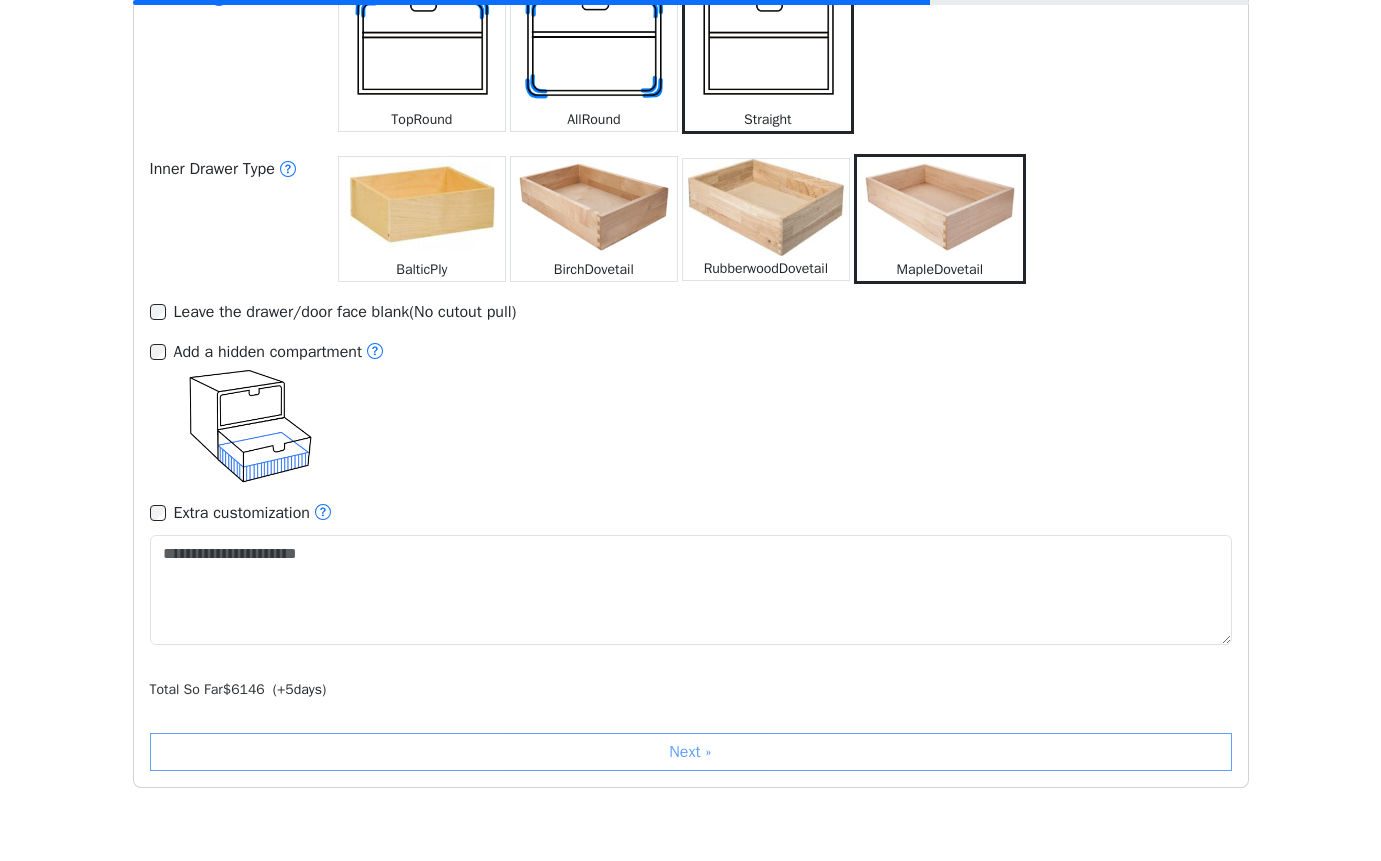 click on "Extra customization" at bounding box center [253, 514] 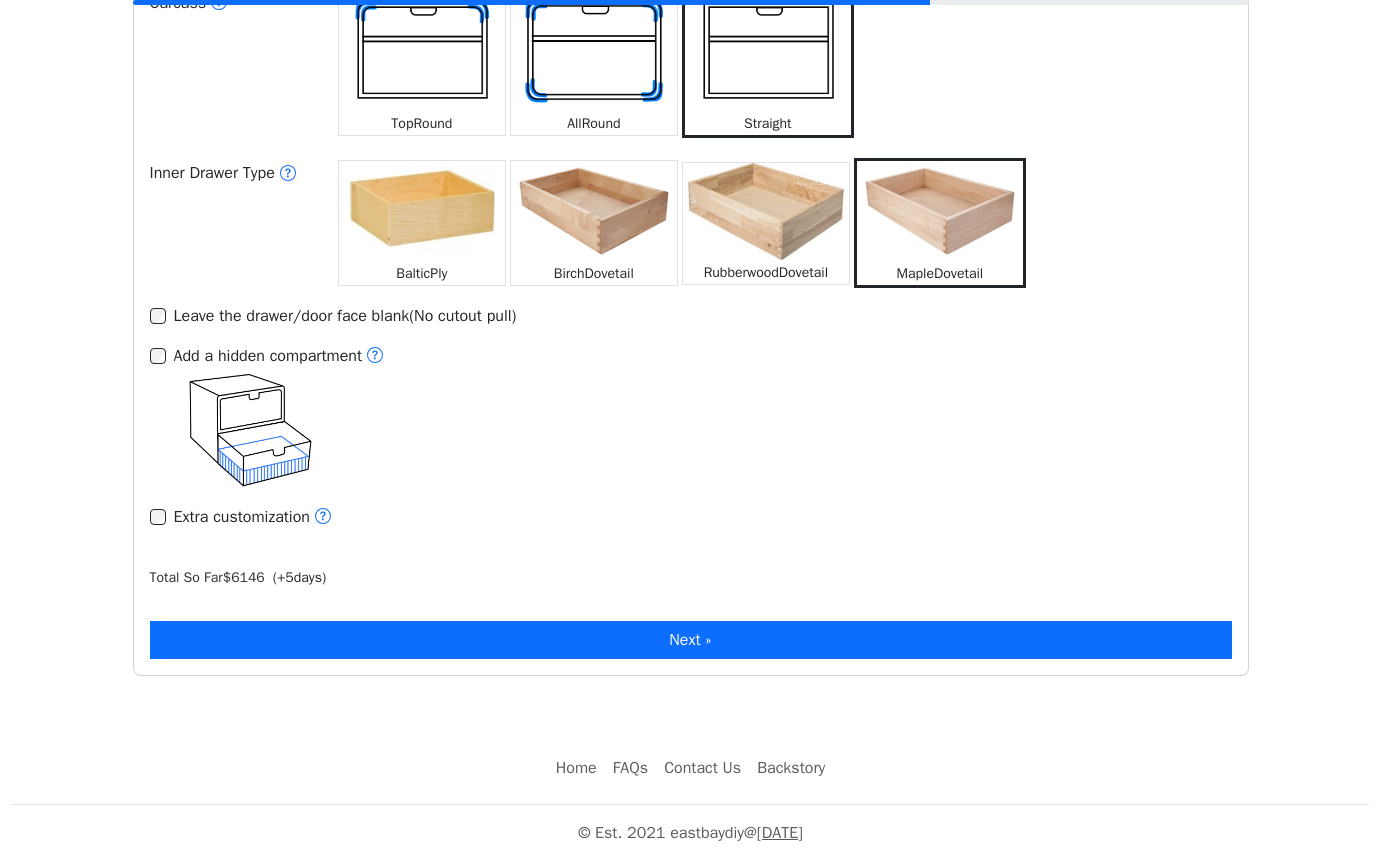 click on "Next »" at bounding box center (691, 640) 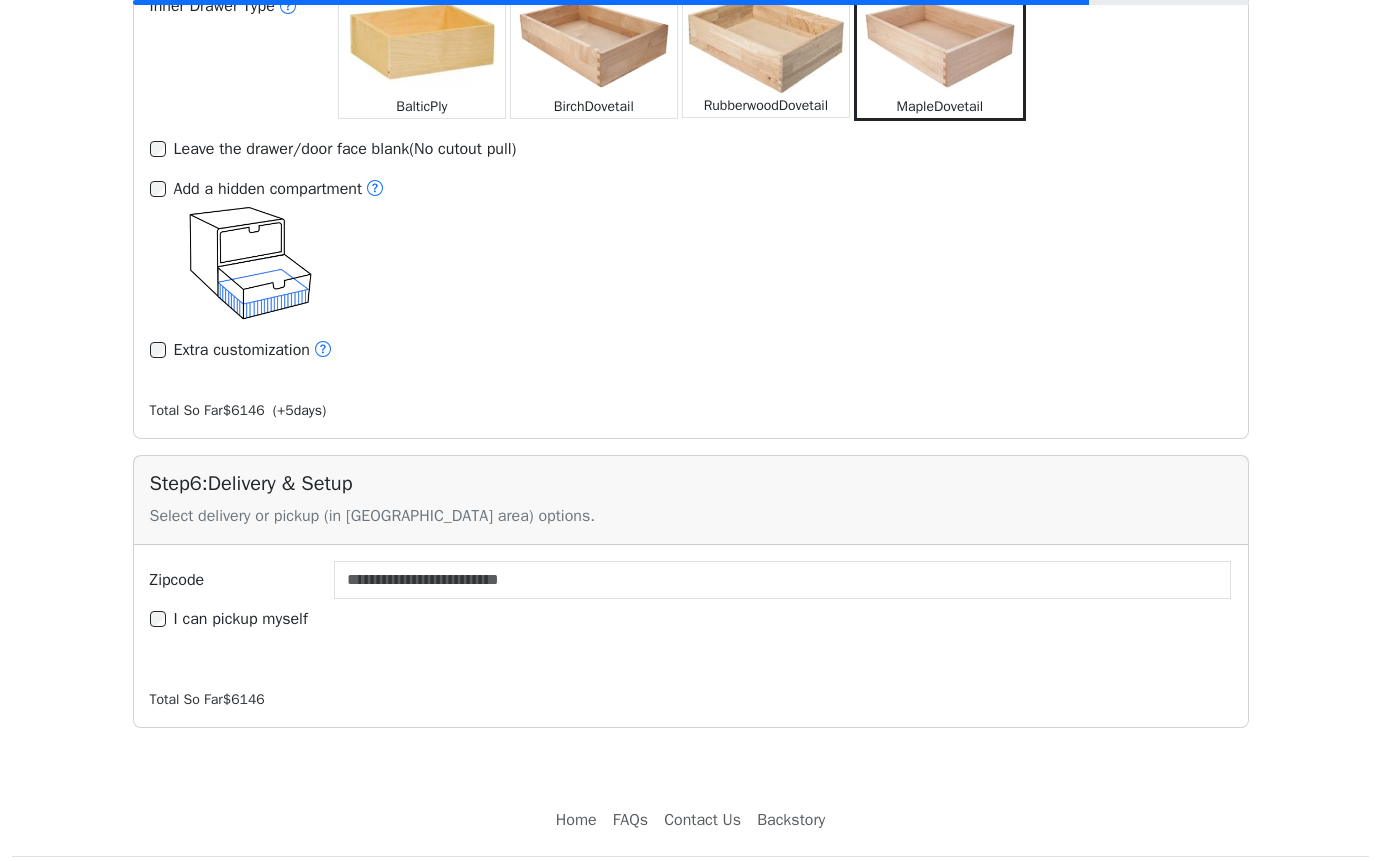 scroll, scrollTop: 2908, scrollLeft: 0, axis: vertical 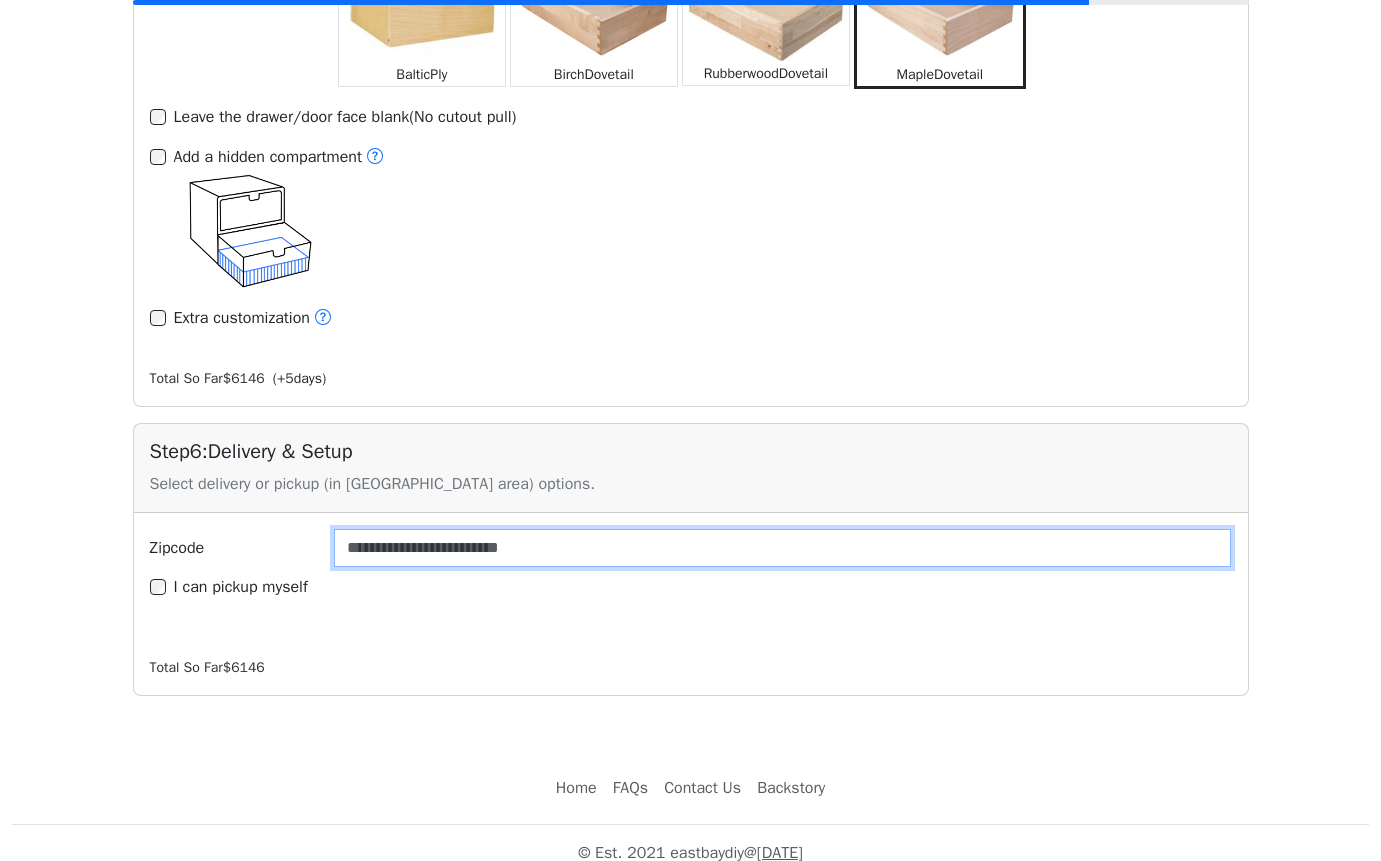 click on "Zipcode" at bounding box center (783, 548) 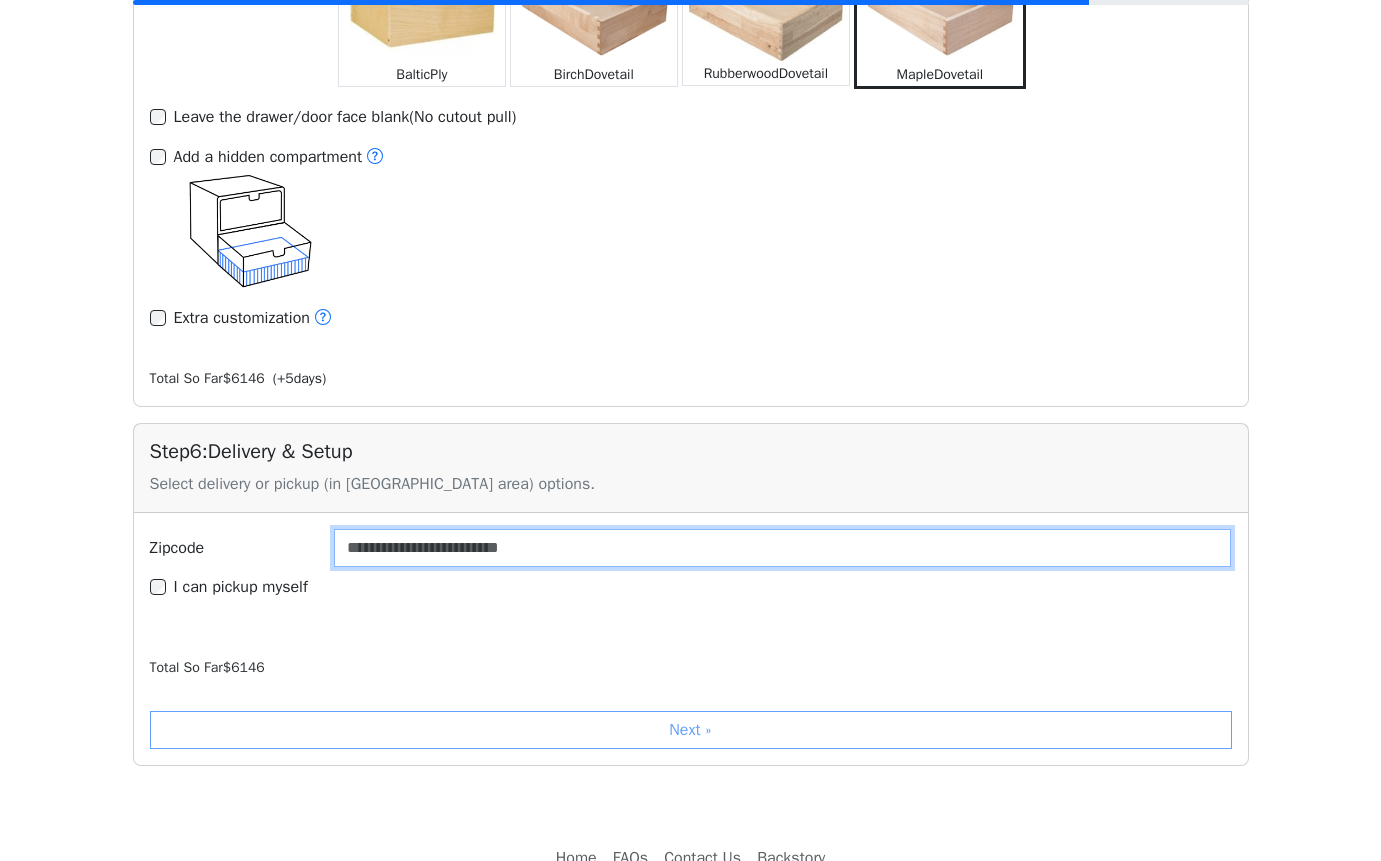 type on "*****" 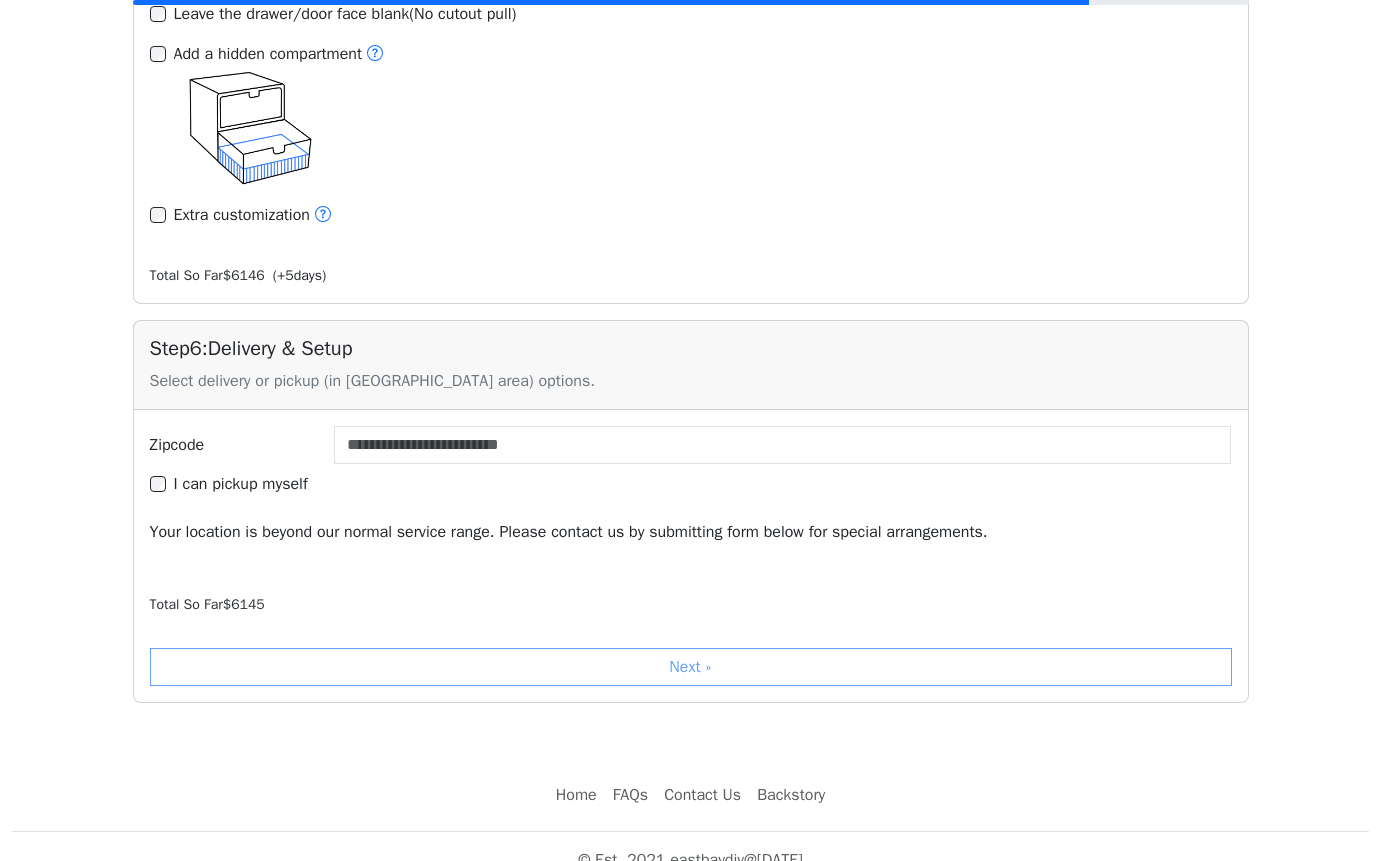 scroll, scrollTop: 3042, scrollLeft: 0, axis: vertical 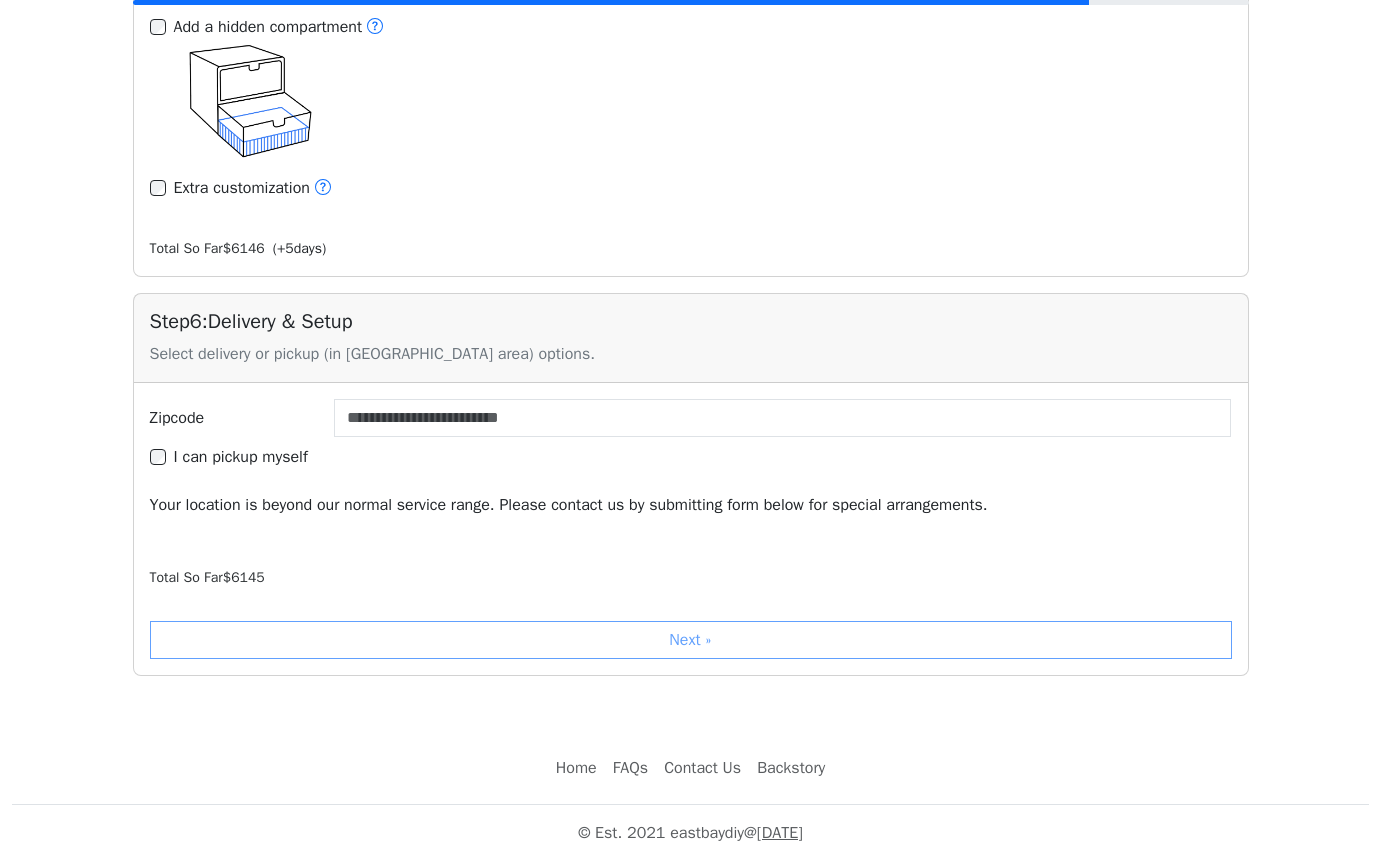 click on "Next »" at bounding box center (691, 640) 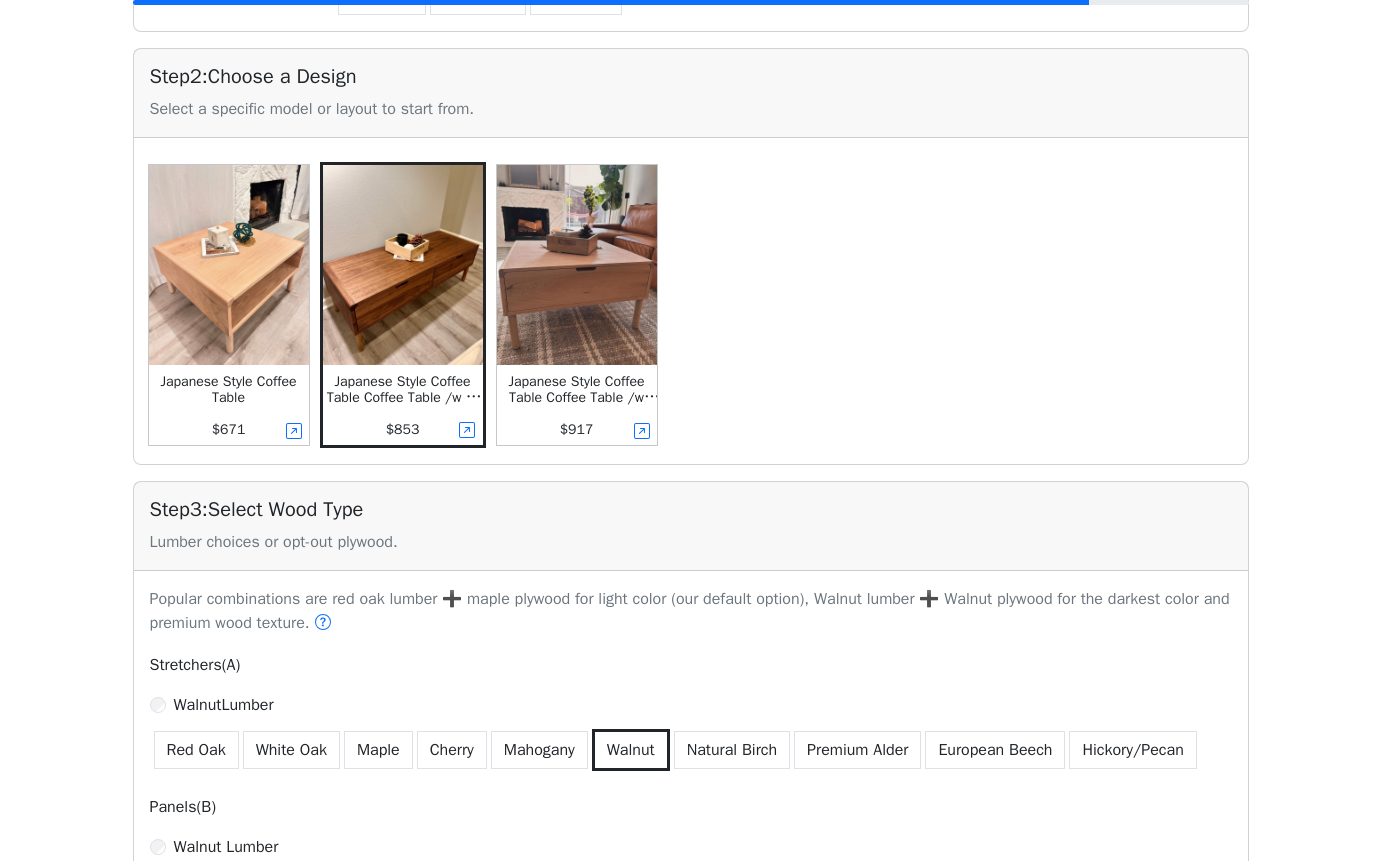 scroll, scrollTop: 442, scrollLeft: 0, axis: vertical 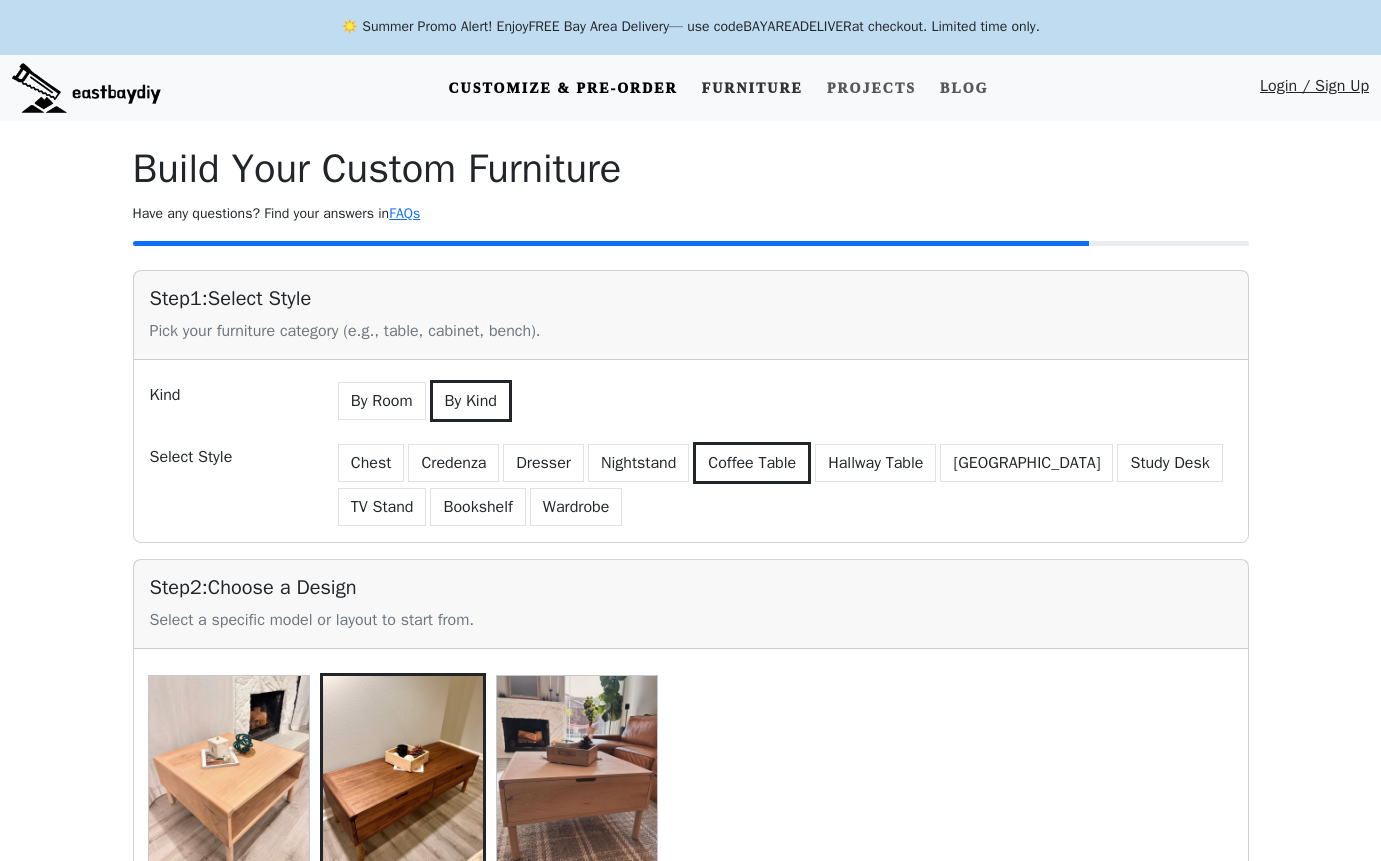 click on "Furniture" at bounding box center (752, 88) 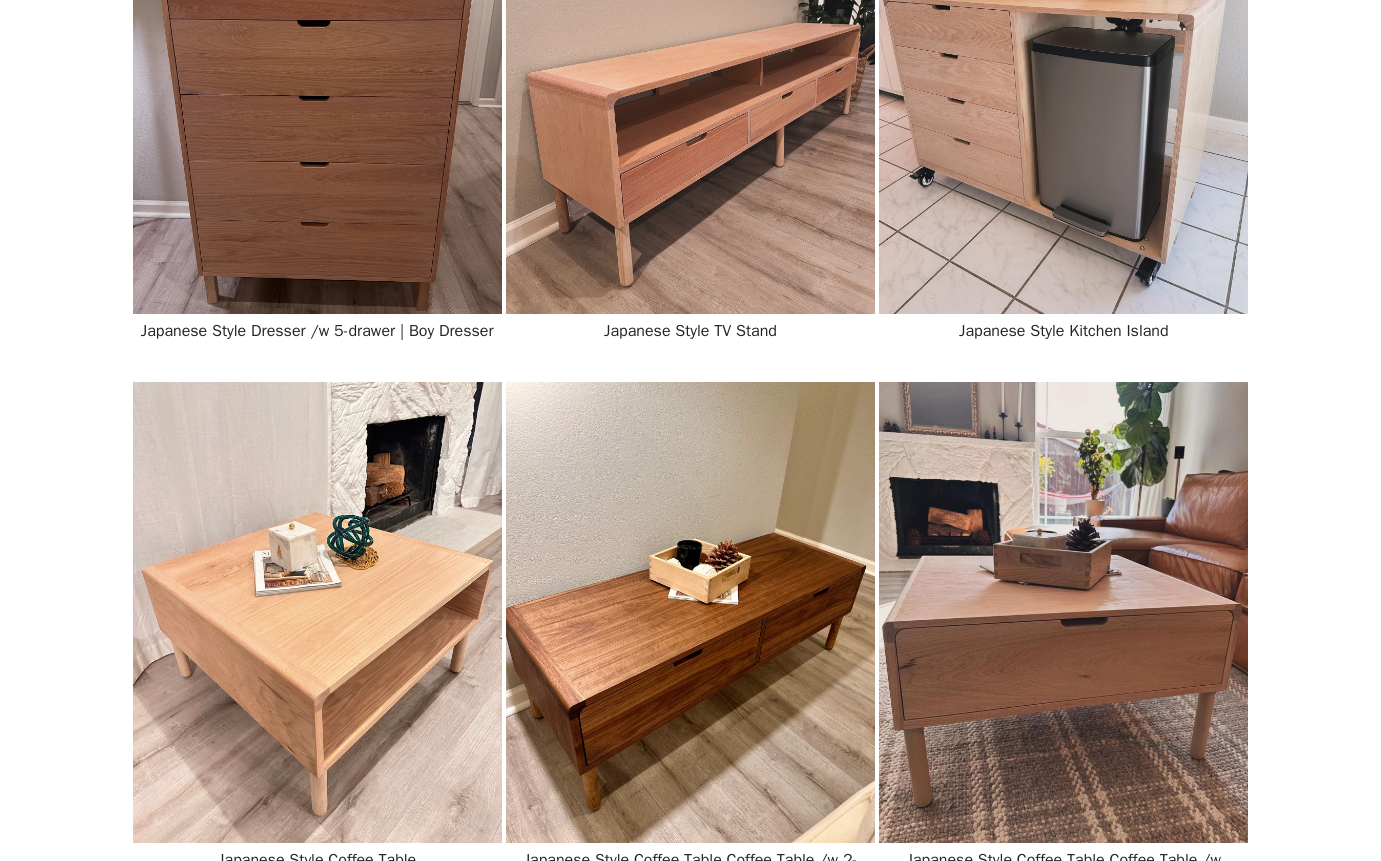 scroll, scrollTop: 1851, scrollLeft: 0, axis: vertical 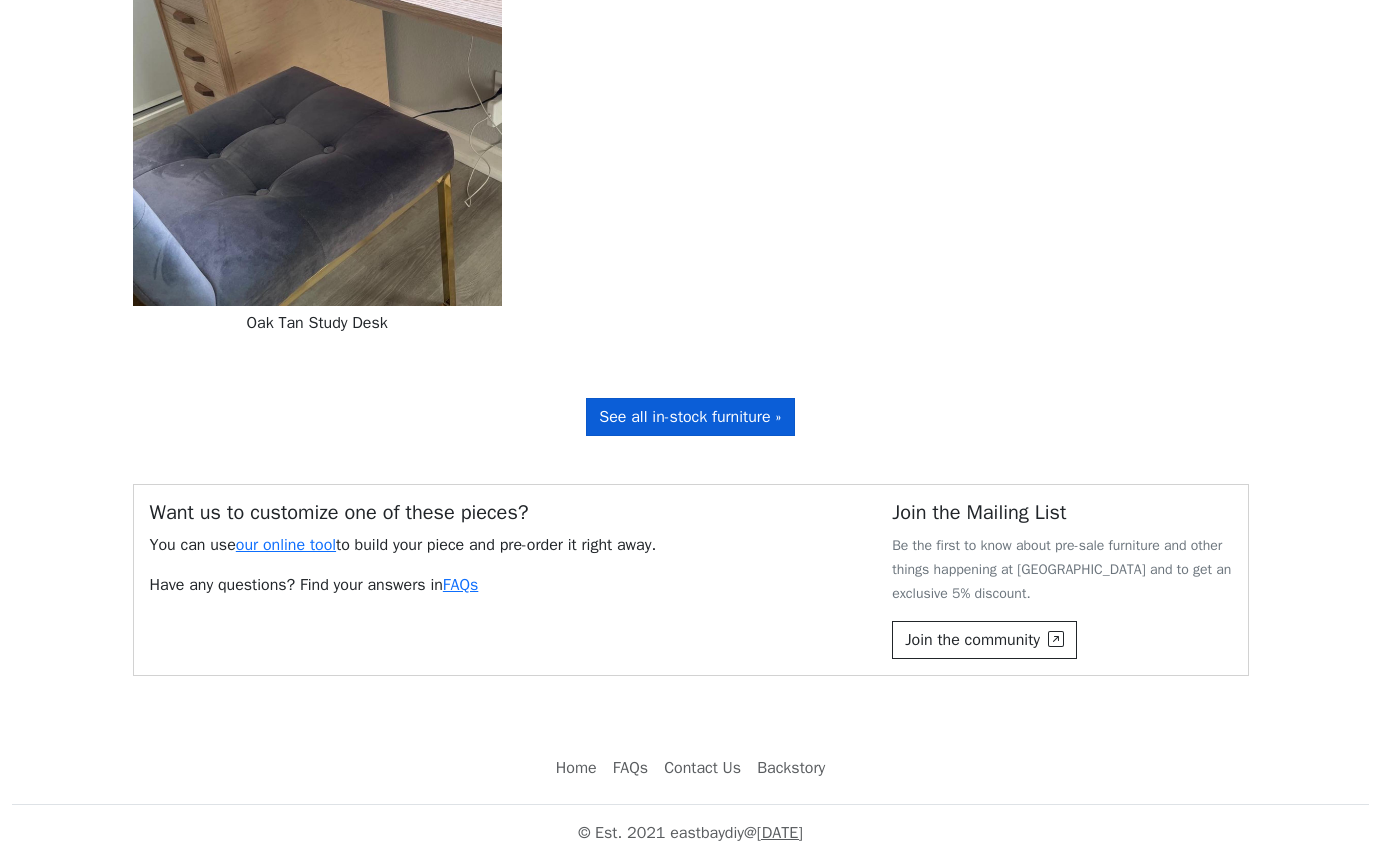 click on "See all in-stock furniture »" at bounding box center [690, 417] 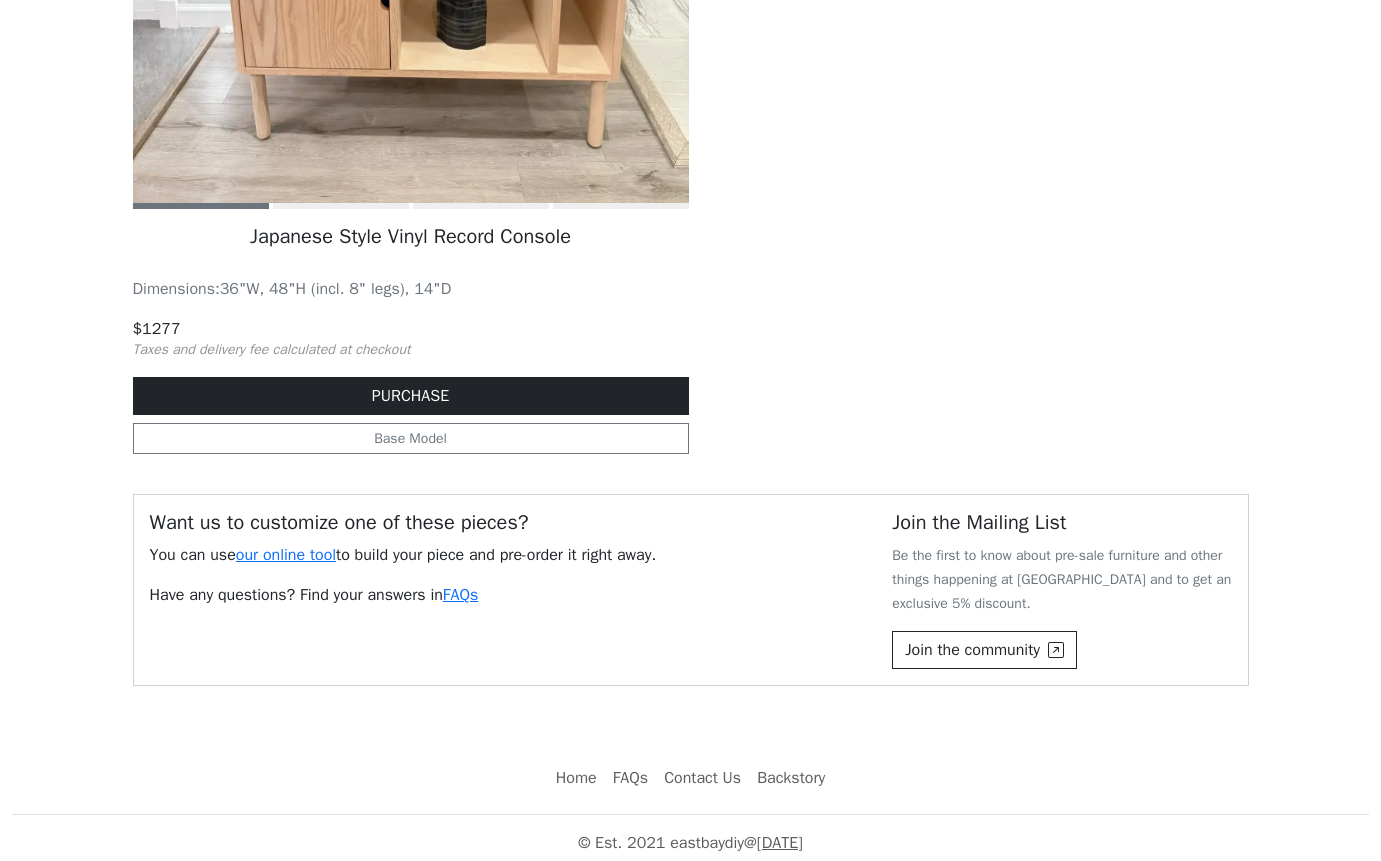 scroll, scrollTop: 1760, scrollLeft: 0, axis: vertical 